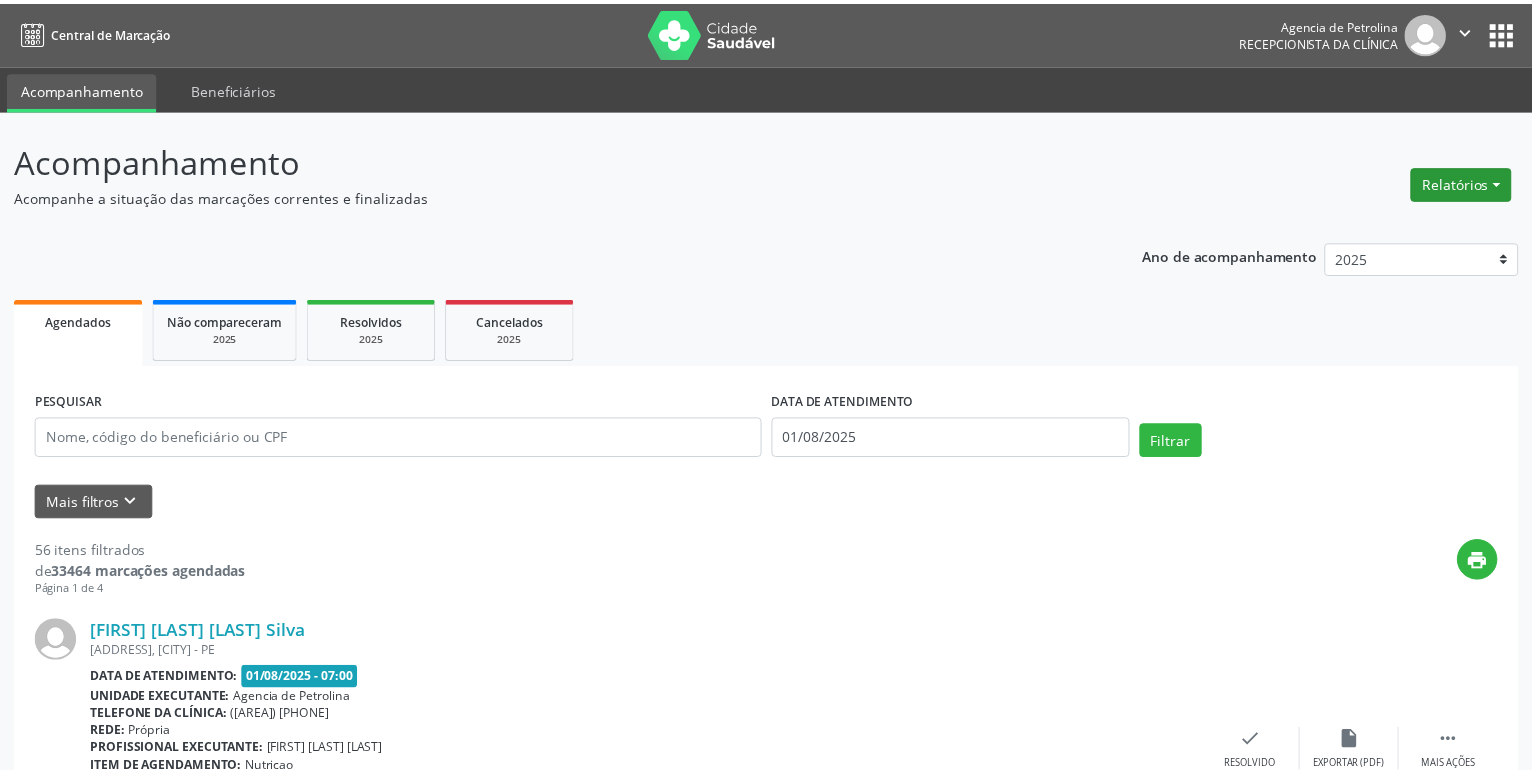 scroll, scrollTop: 0, scrollLeft: 0, axis: both 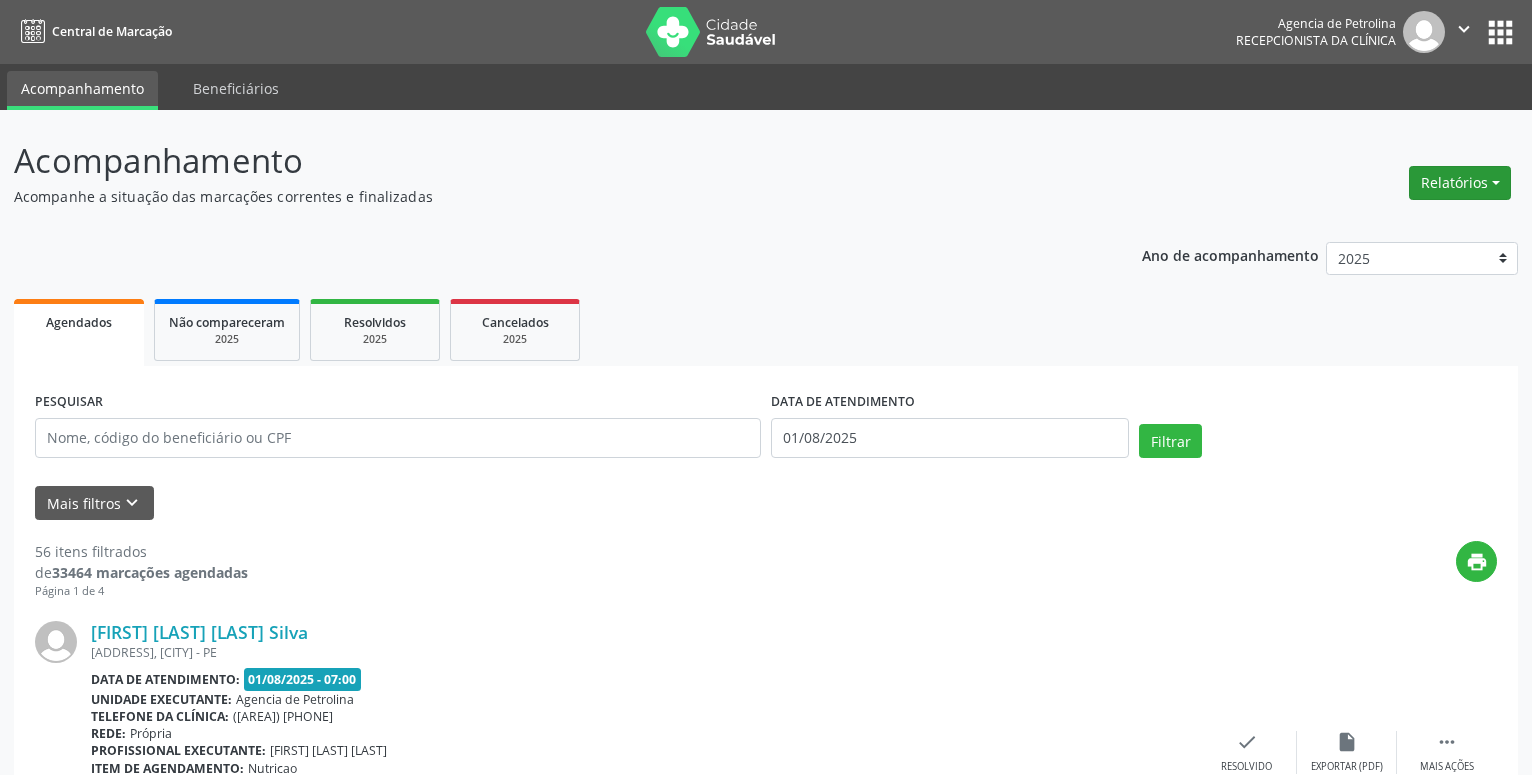 click on "Relatórios" at bounding box center [1460, 183] 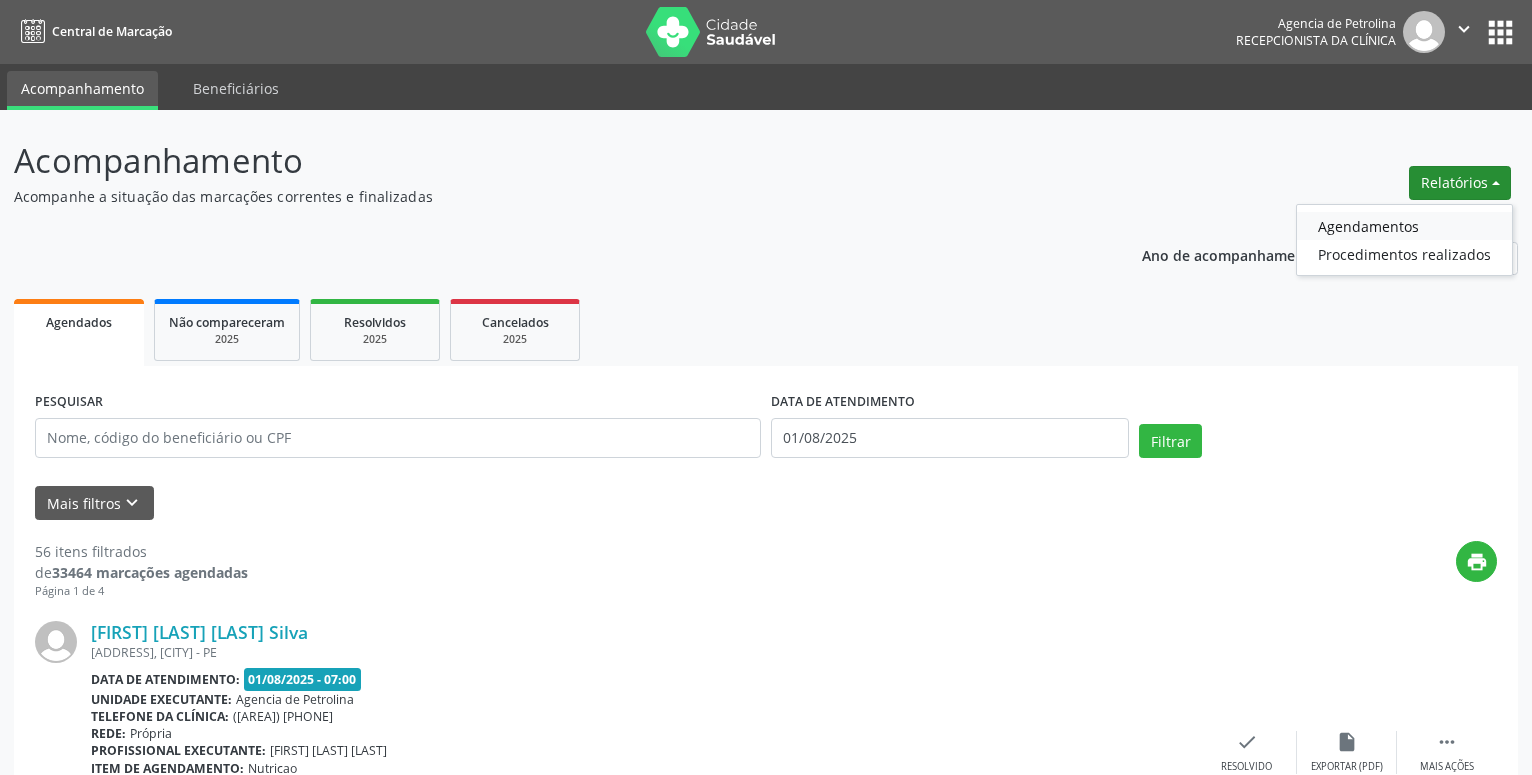 click on "Agendamentos" at bounding box center [1404, 226] 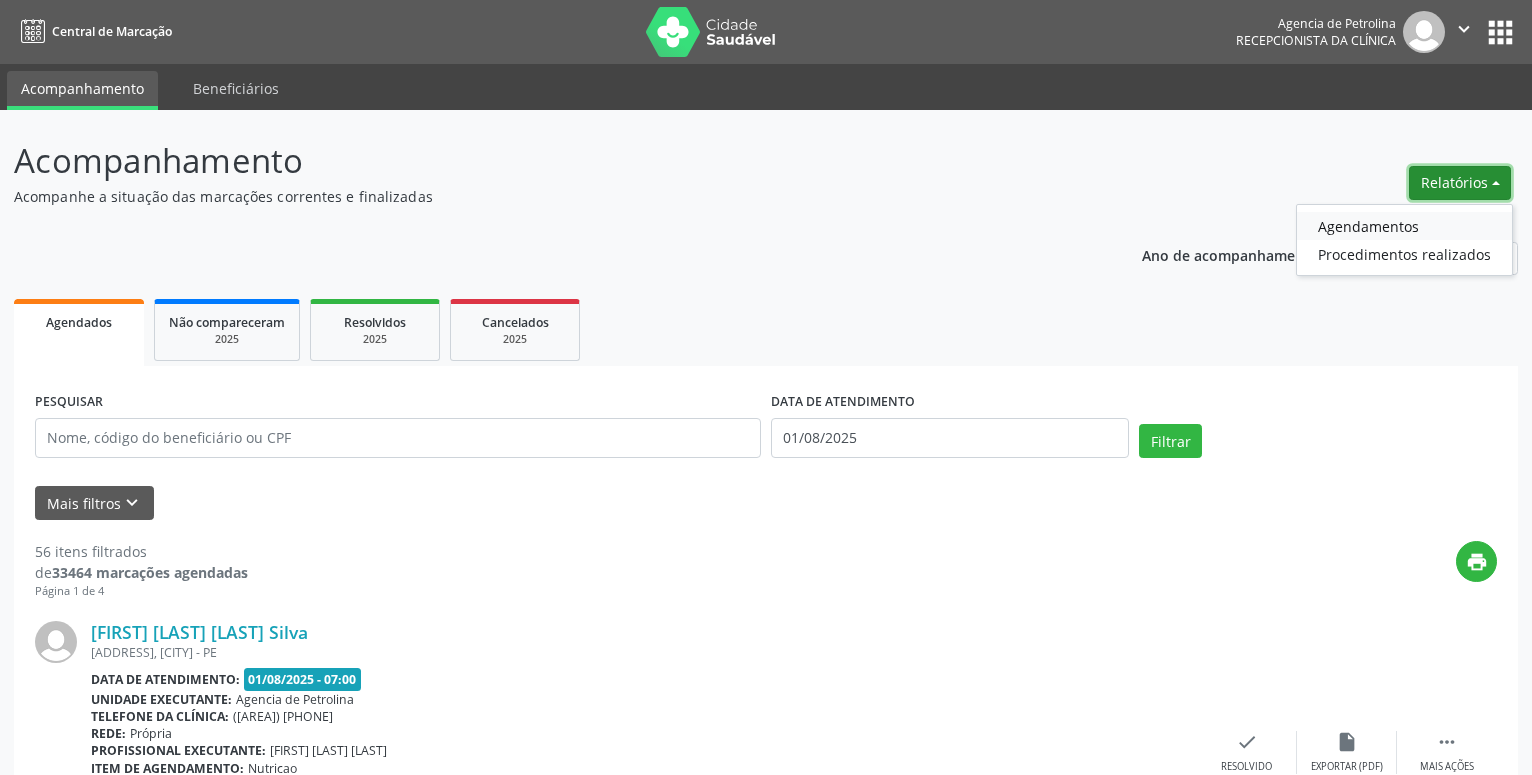 select on "7" 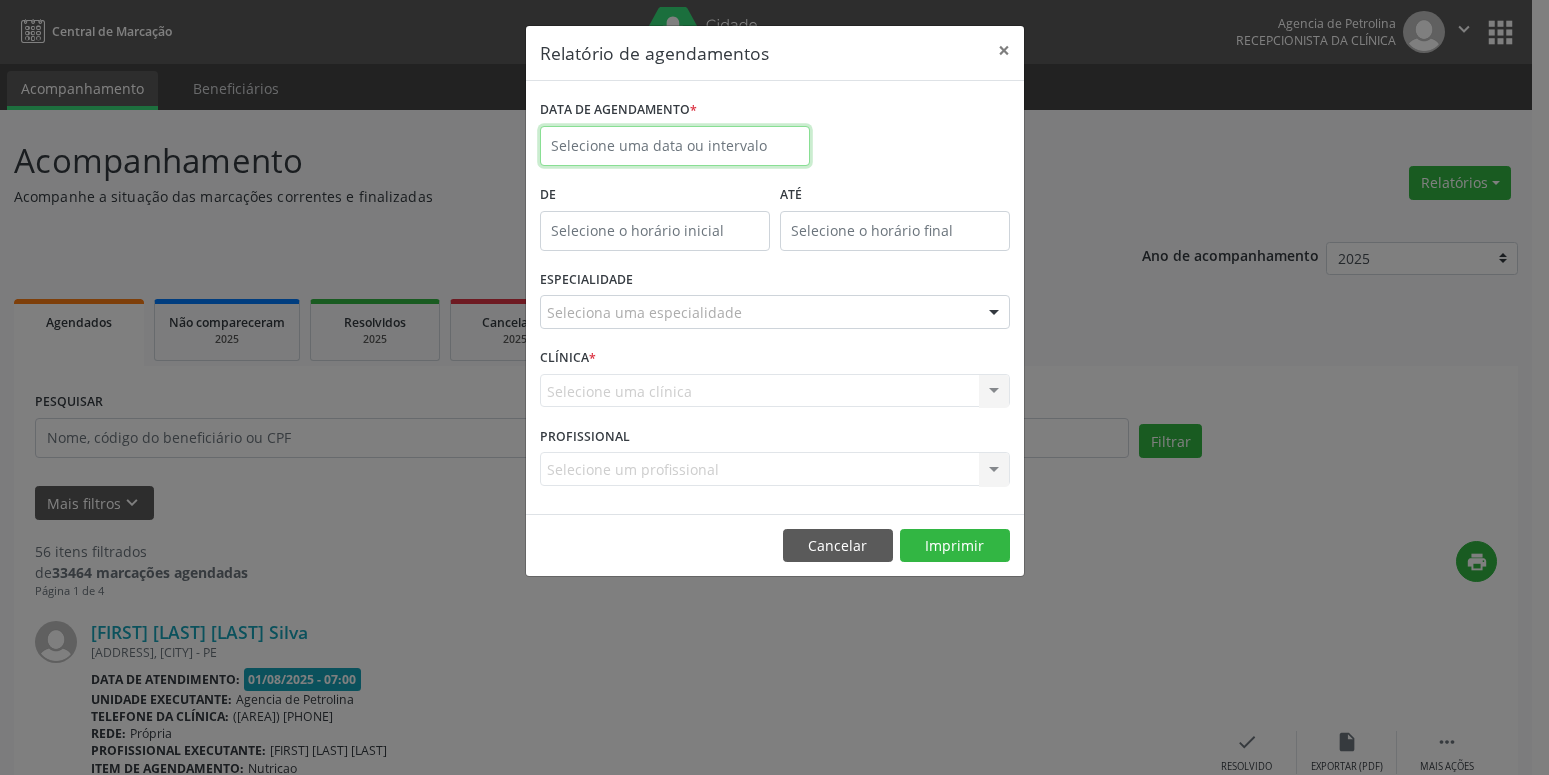 click at bounding box center (675, 146) 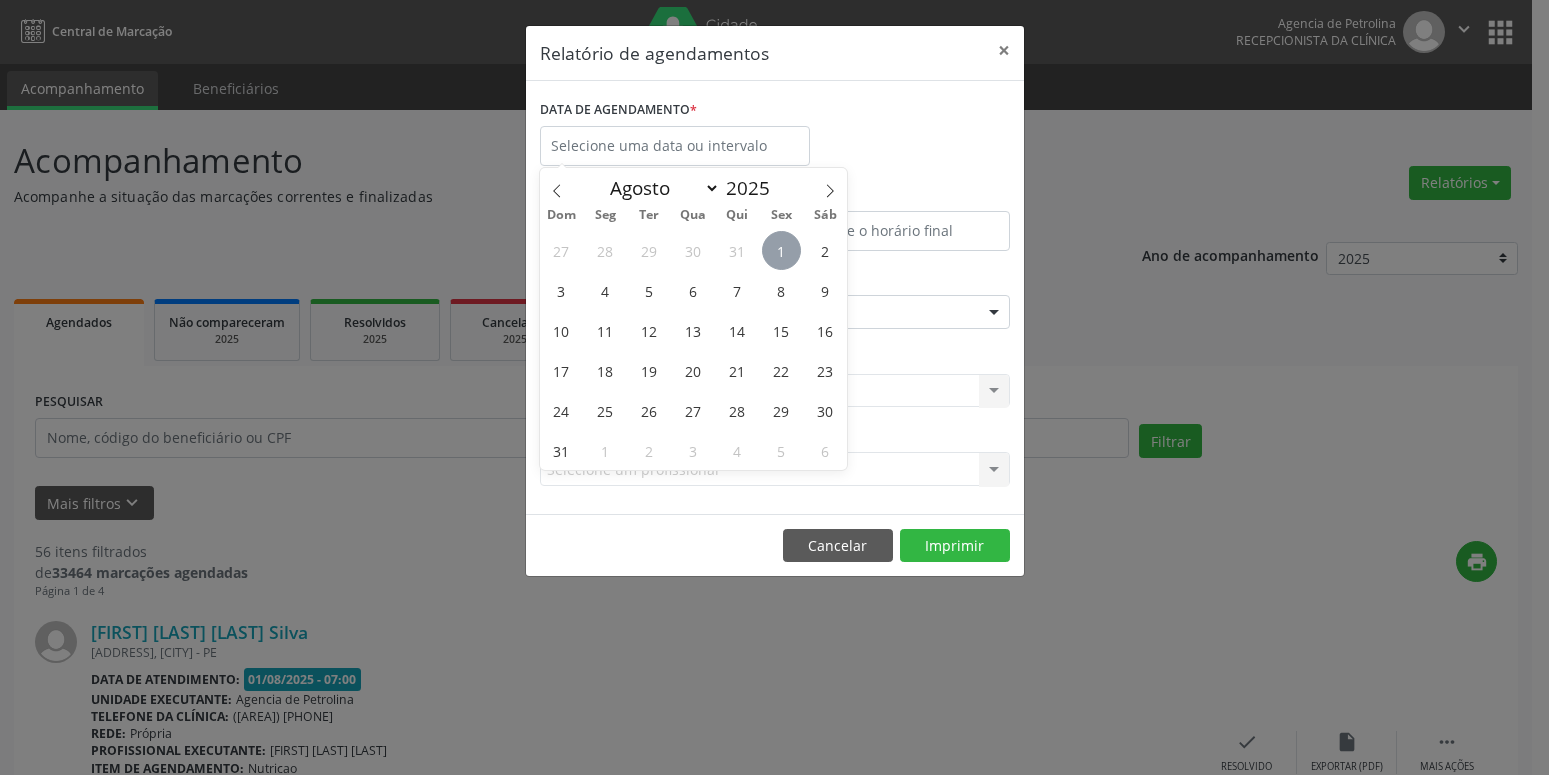 click on "1" at bounding box center (781, 250) 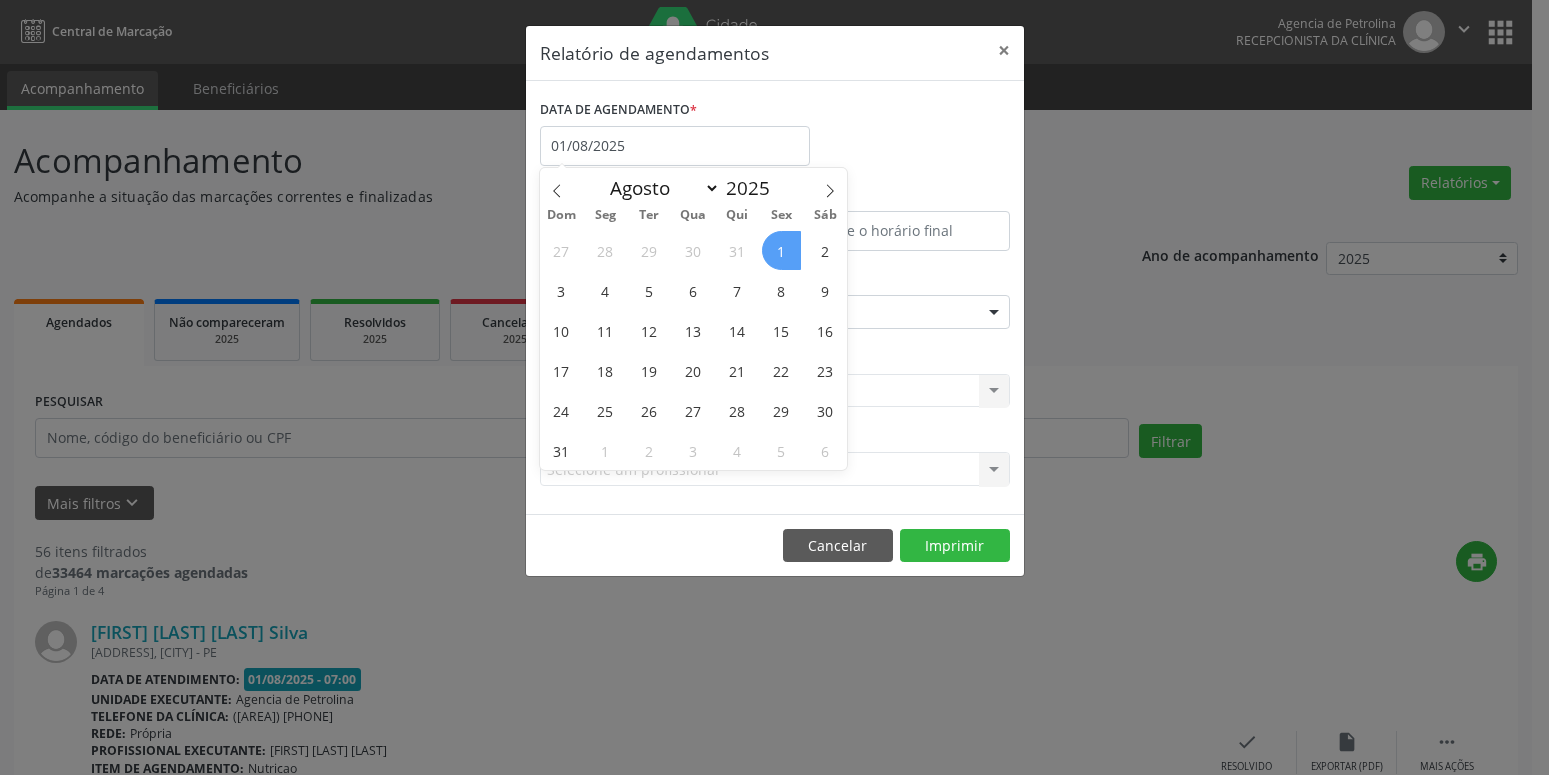 click on "1" at bounding box center [781, 250] 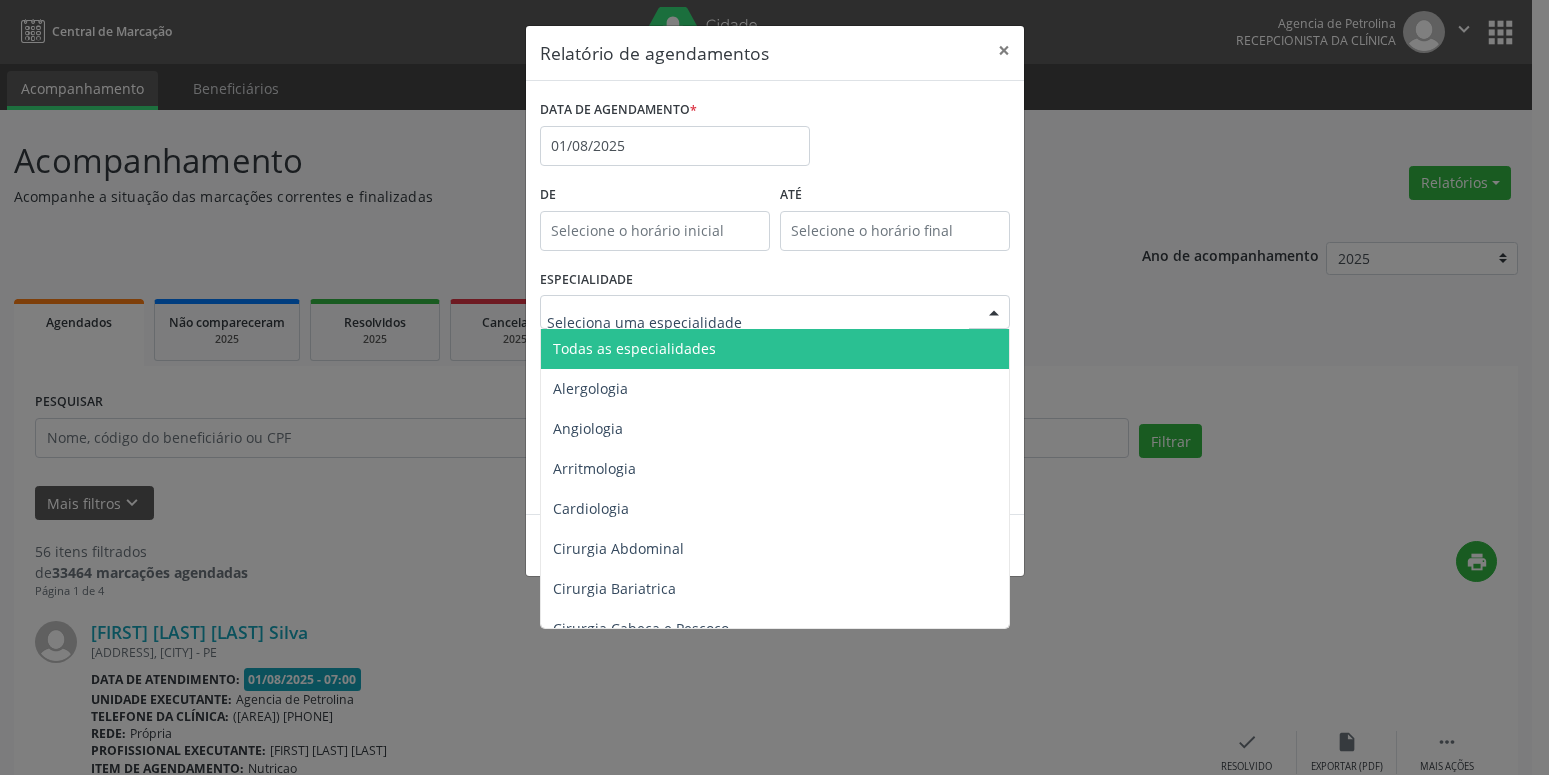 click on "Todas as especialidades" at bounding box center [634, 348] 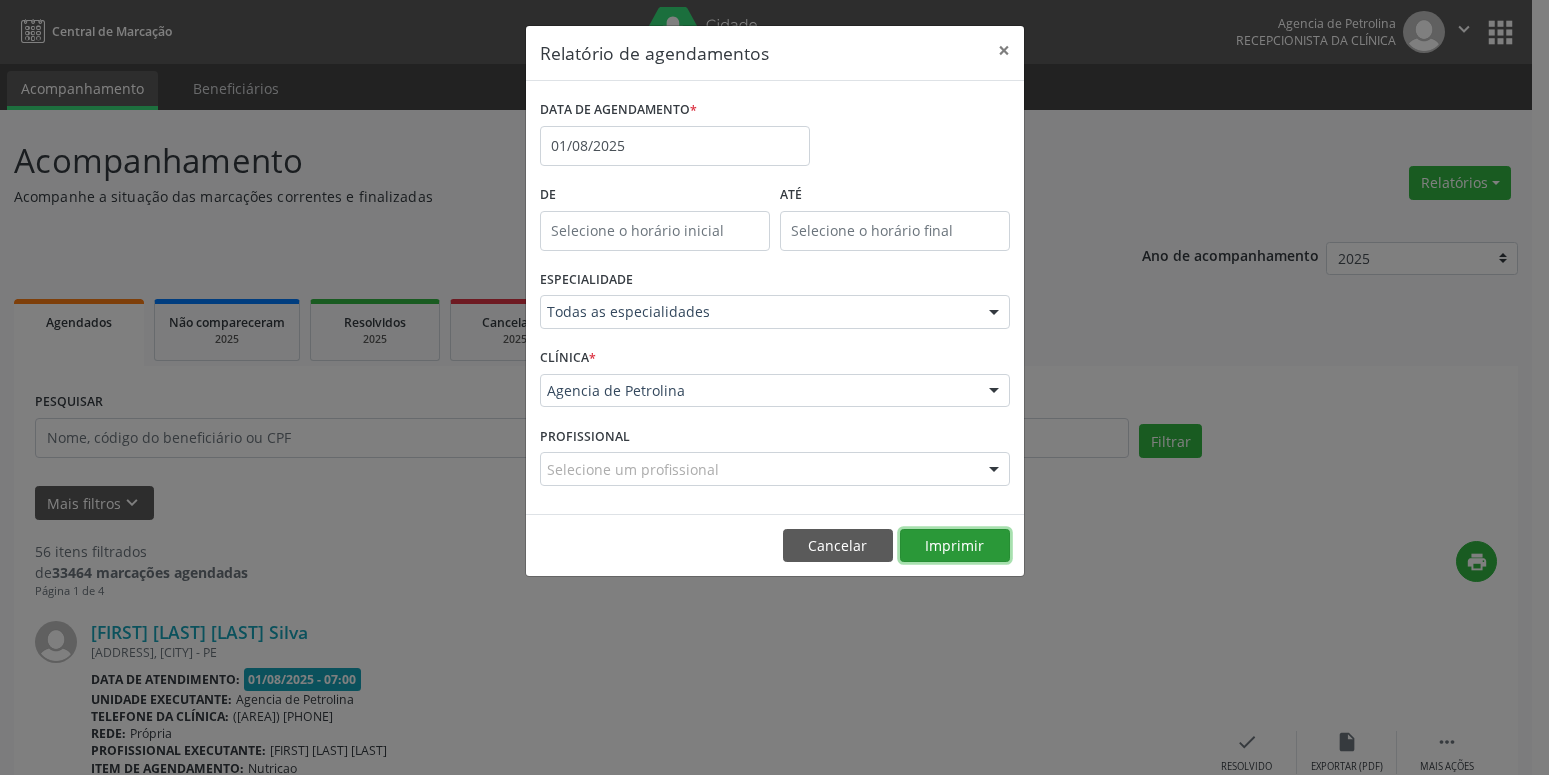 click on "Imprimir" at bounding box center [955, 546] 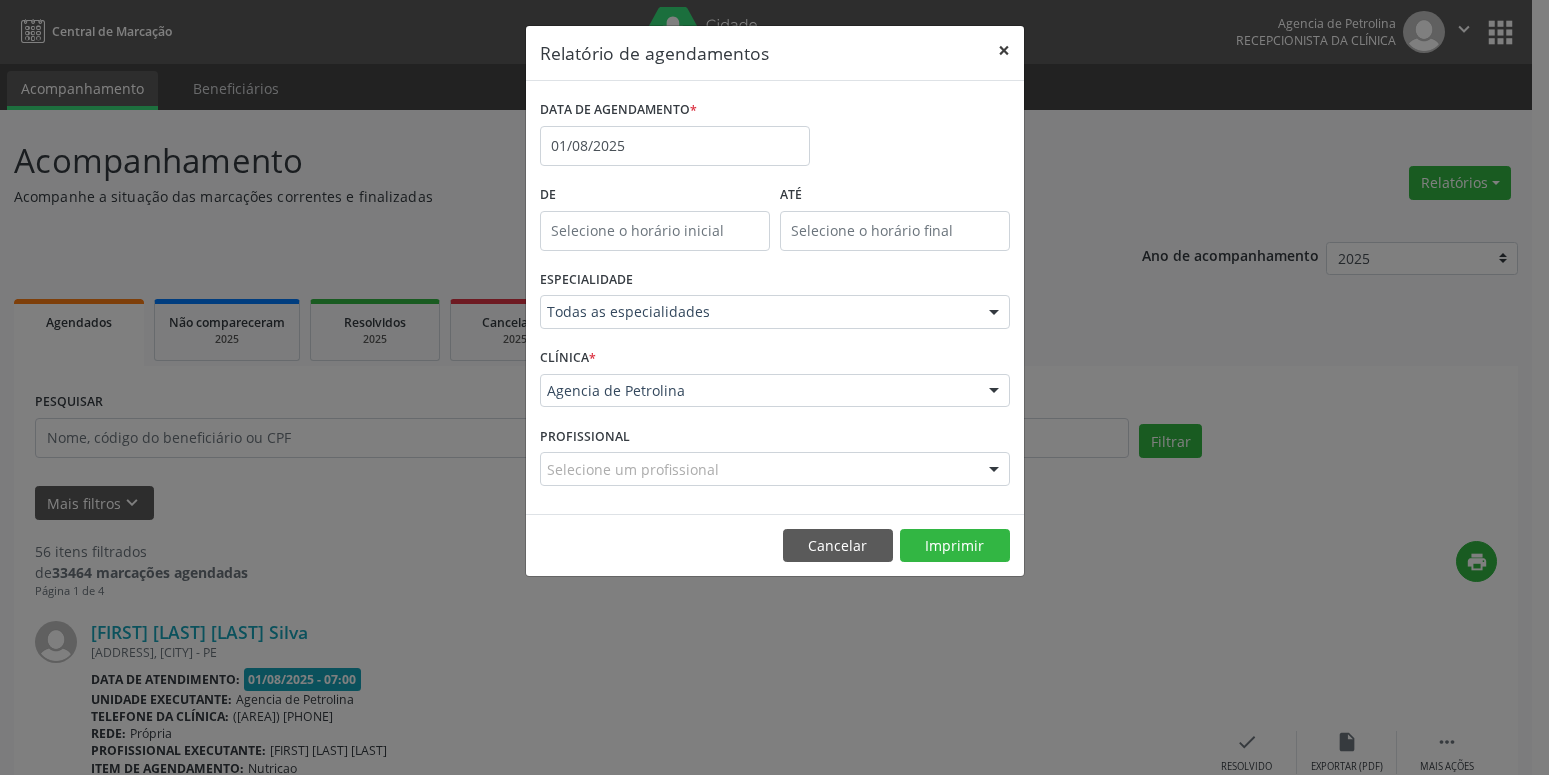 click on "×" at bounding box center (1004, 50) 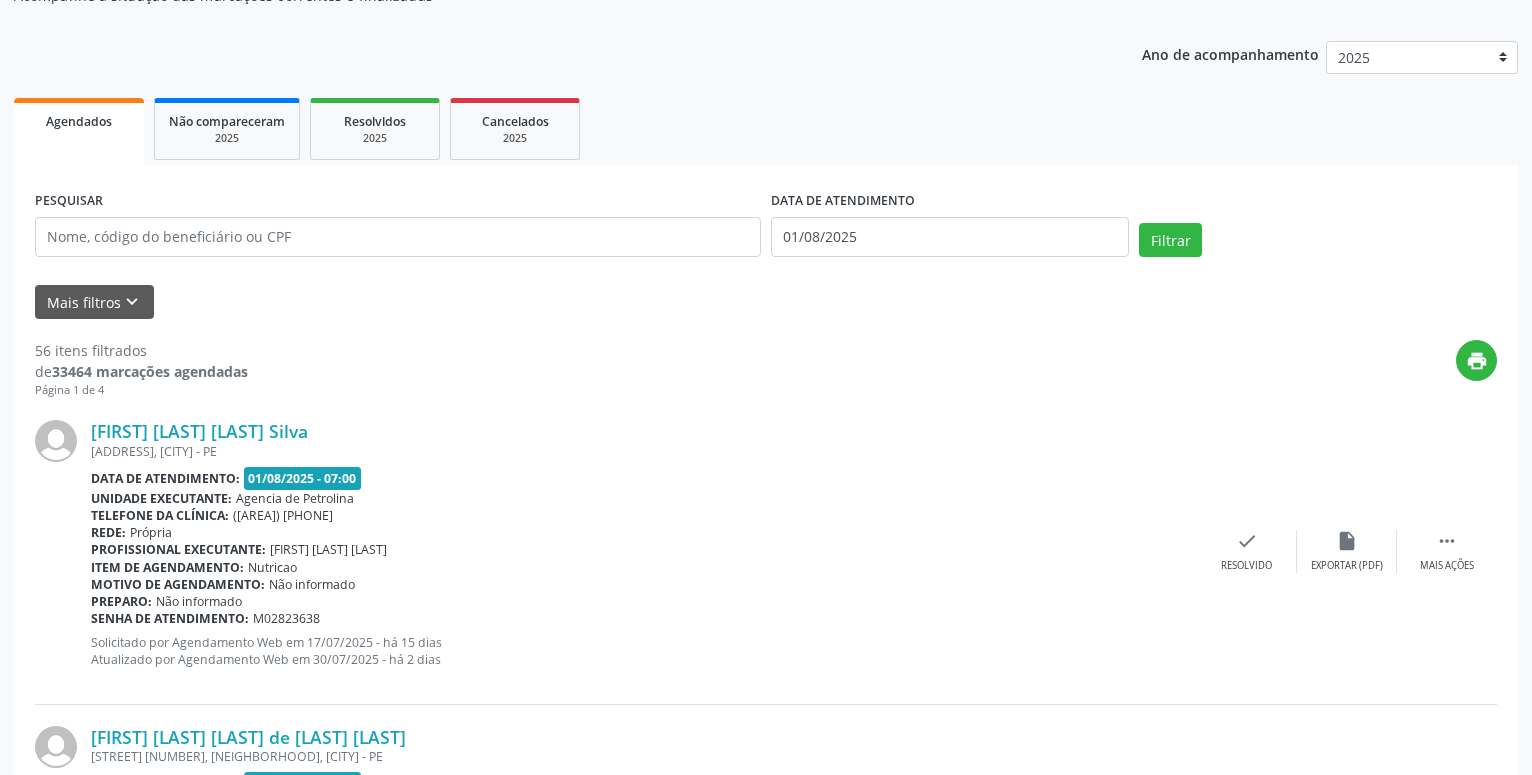 scroll, scrollTop: 204, scrollLeft: 0, axis: vertical 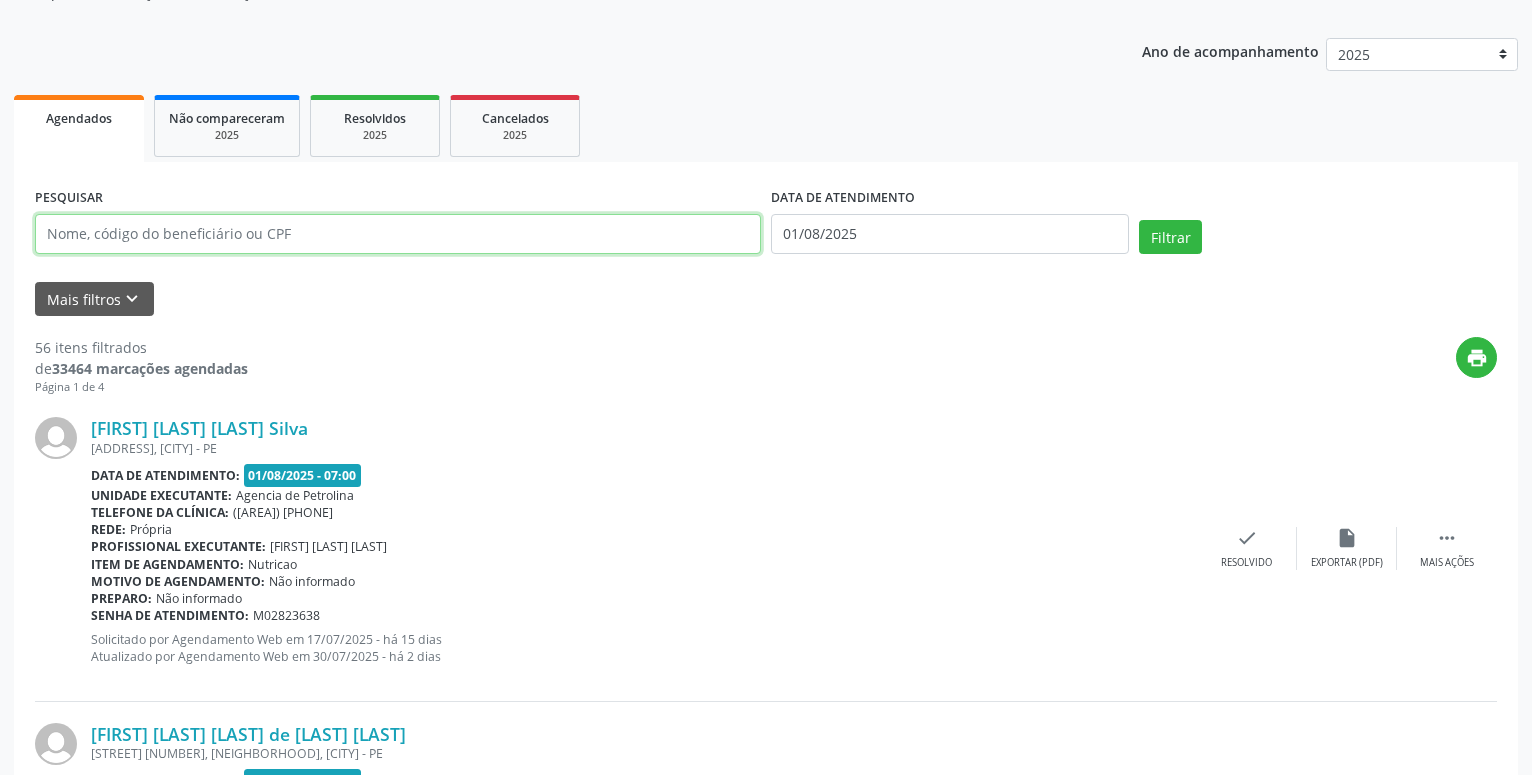 click at bounding box center [398, 234] 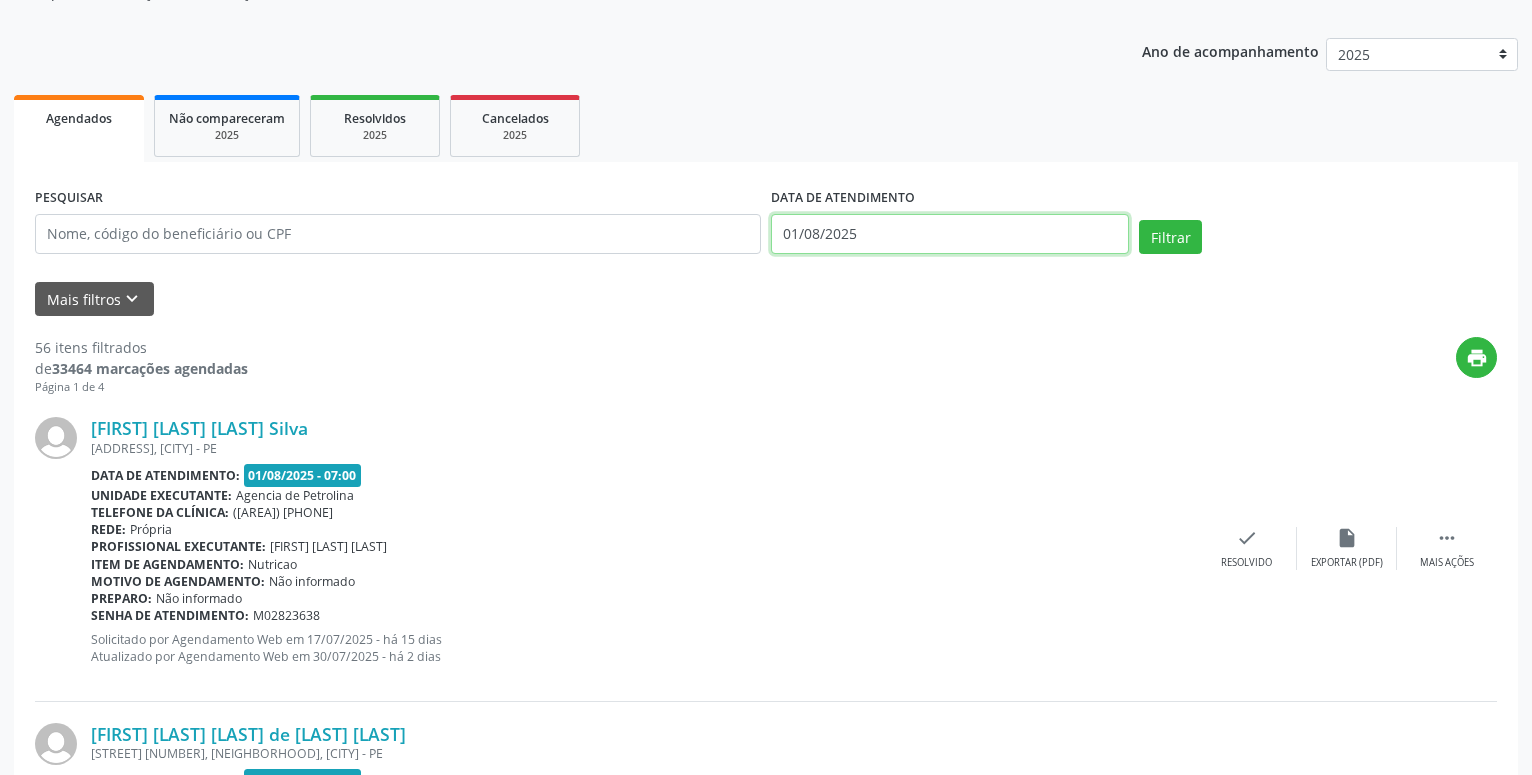 click on "01/08/2025" at bounding box center [950, 234] 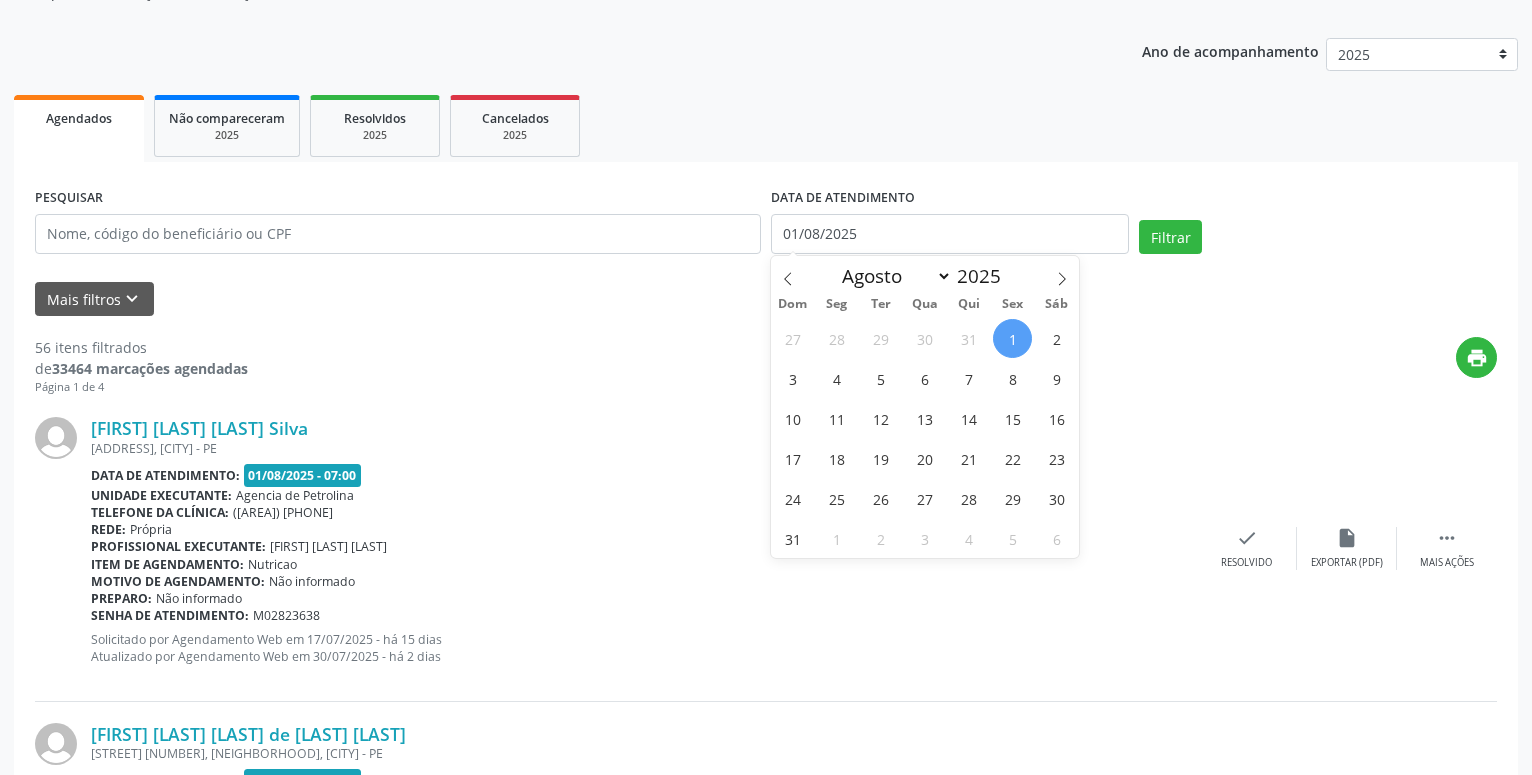 click on "1" at bounding box center (1012, 338) 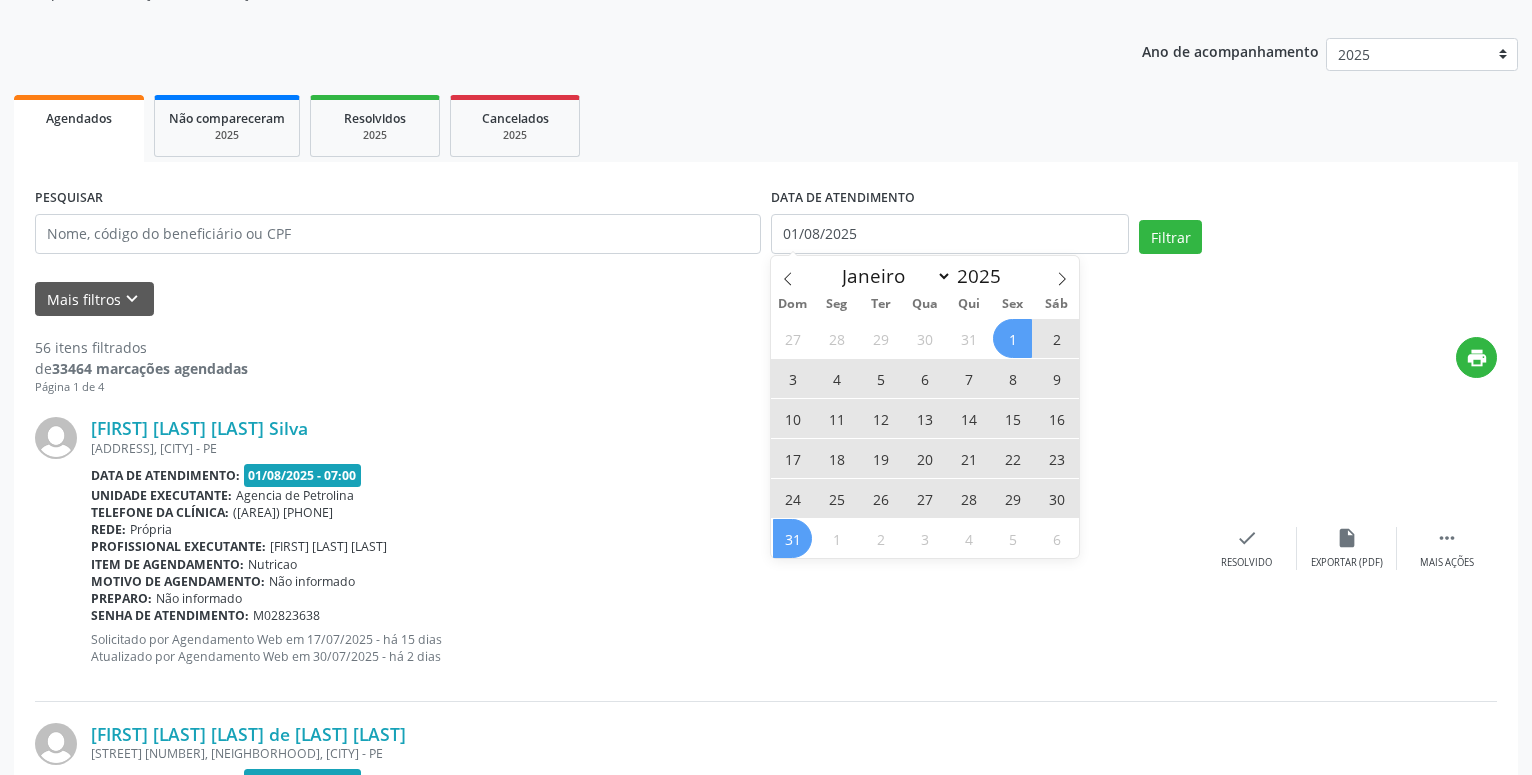 click on "31" at bounding box center (792, 538) 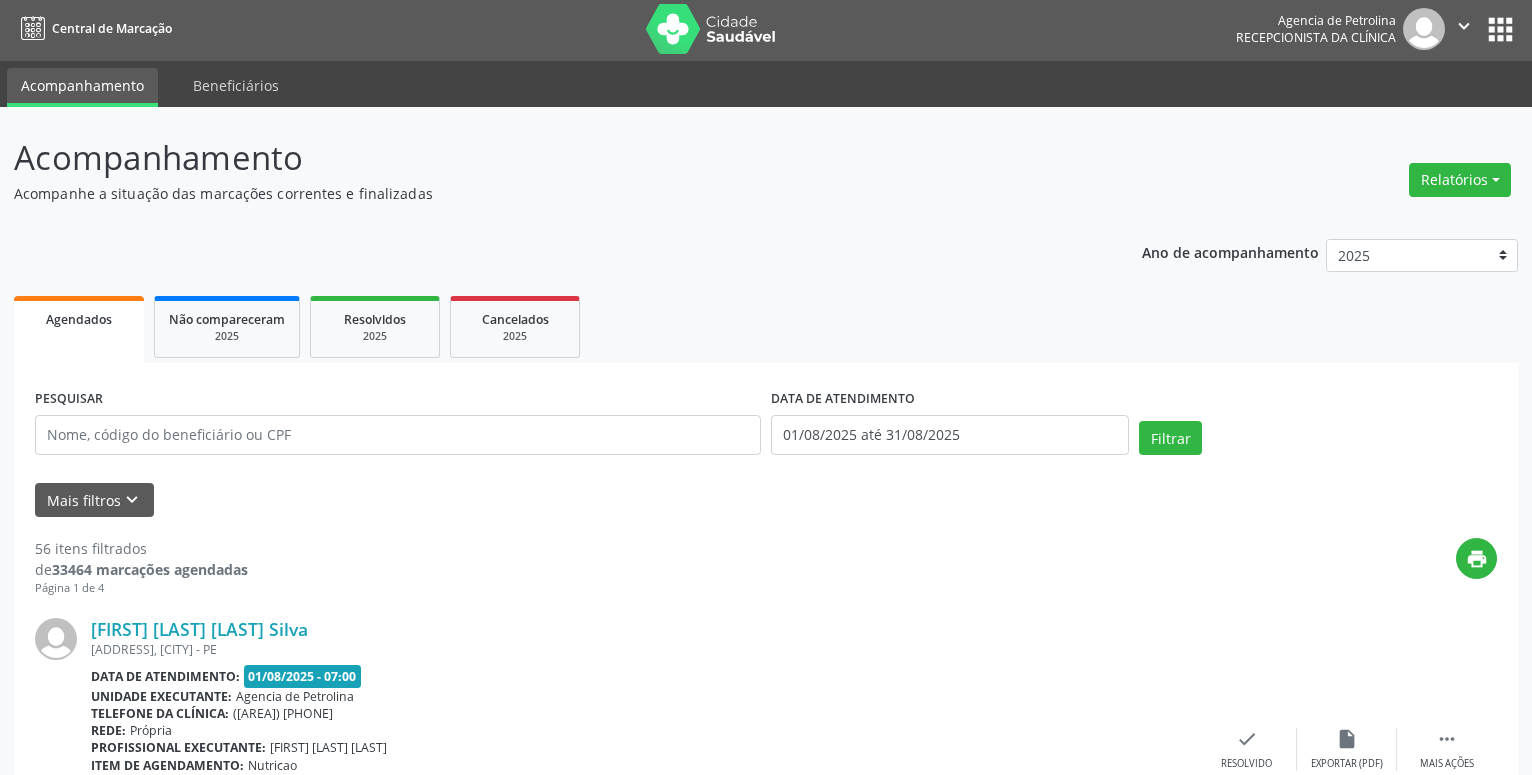 scroll, scrollTop: 0, scrollLeft: 0, axis: both 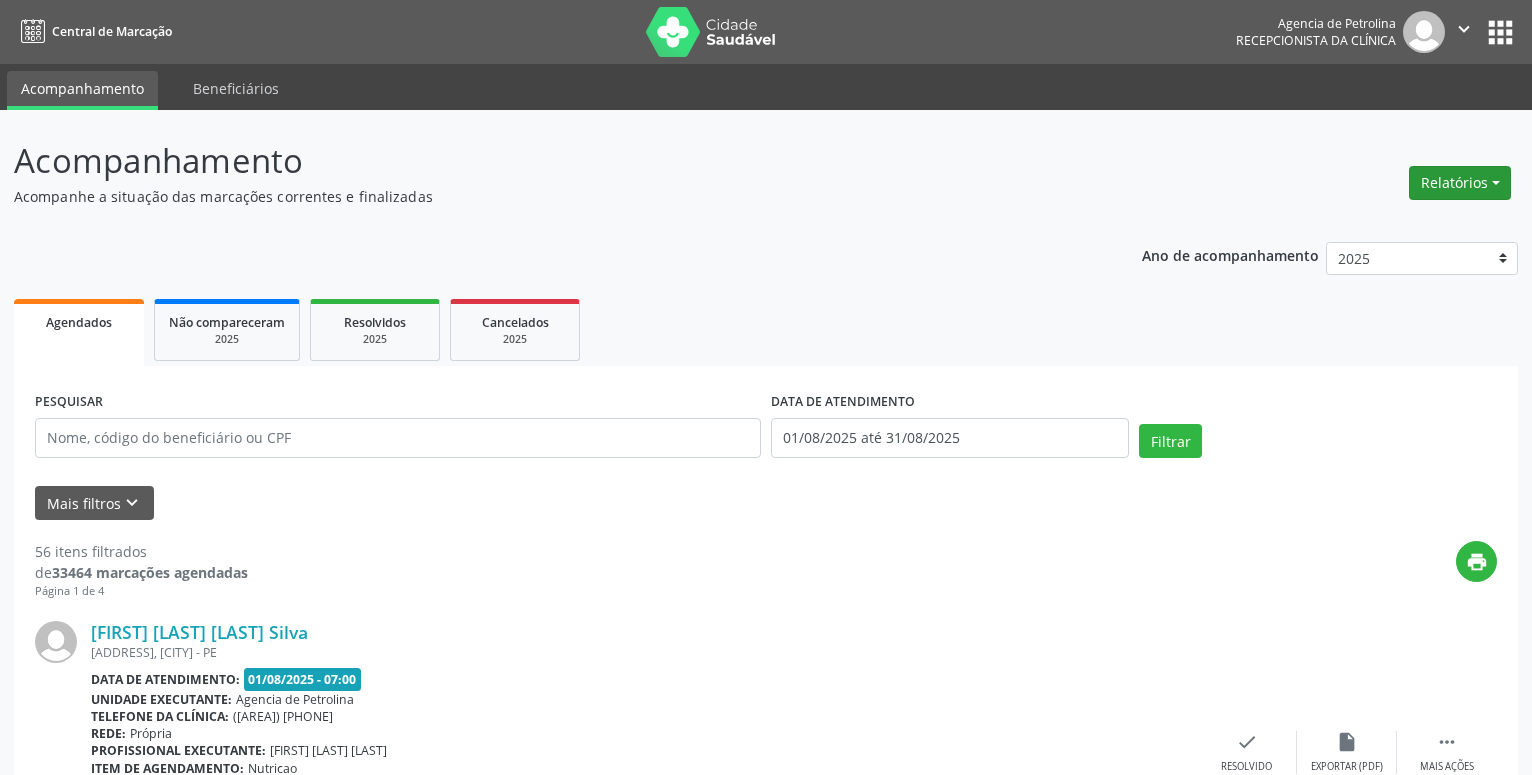 click on "Relatórios" at bounding box center (1460, 183) 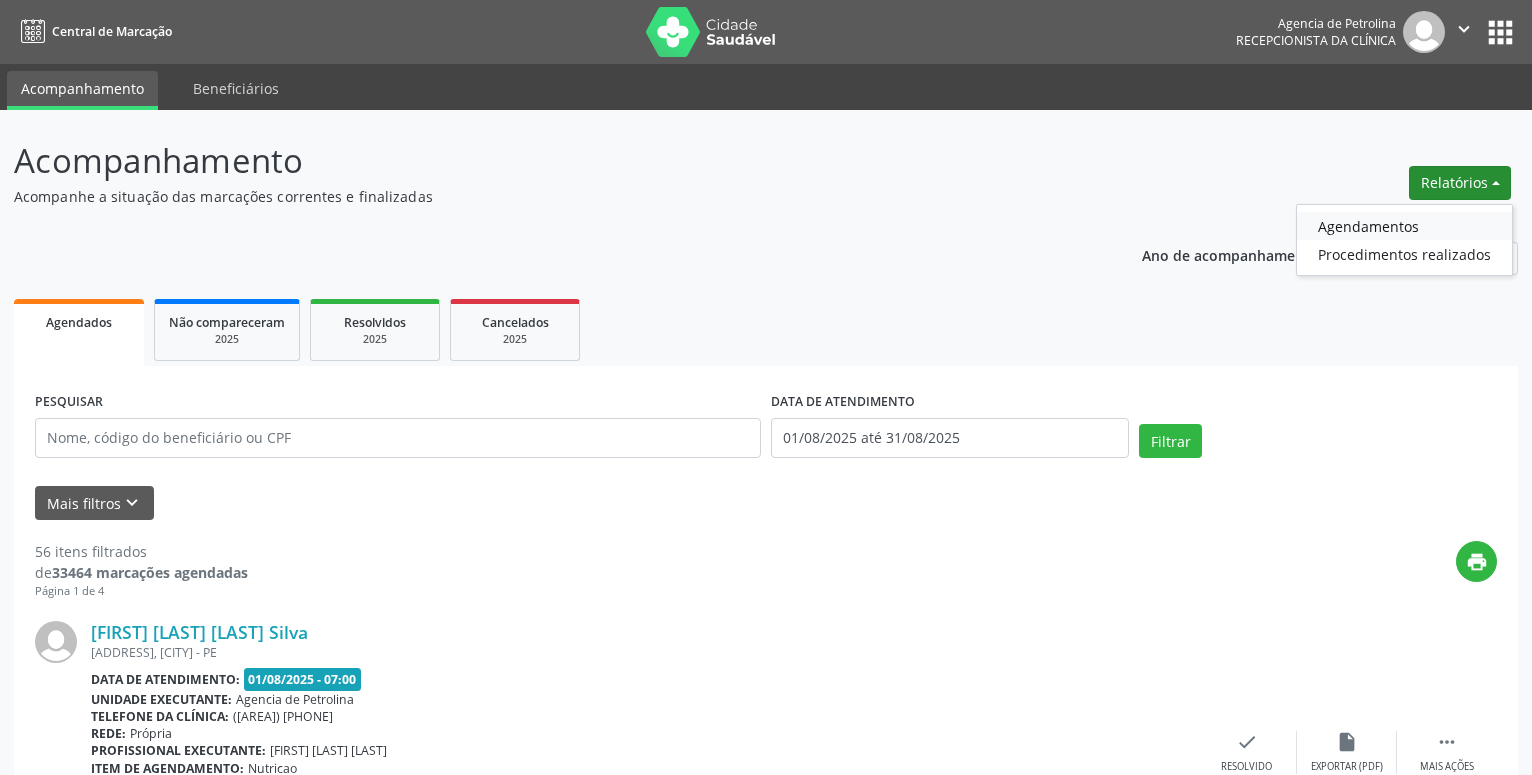 click on "Agendamentos" at bounding box center (1404, 226) 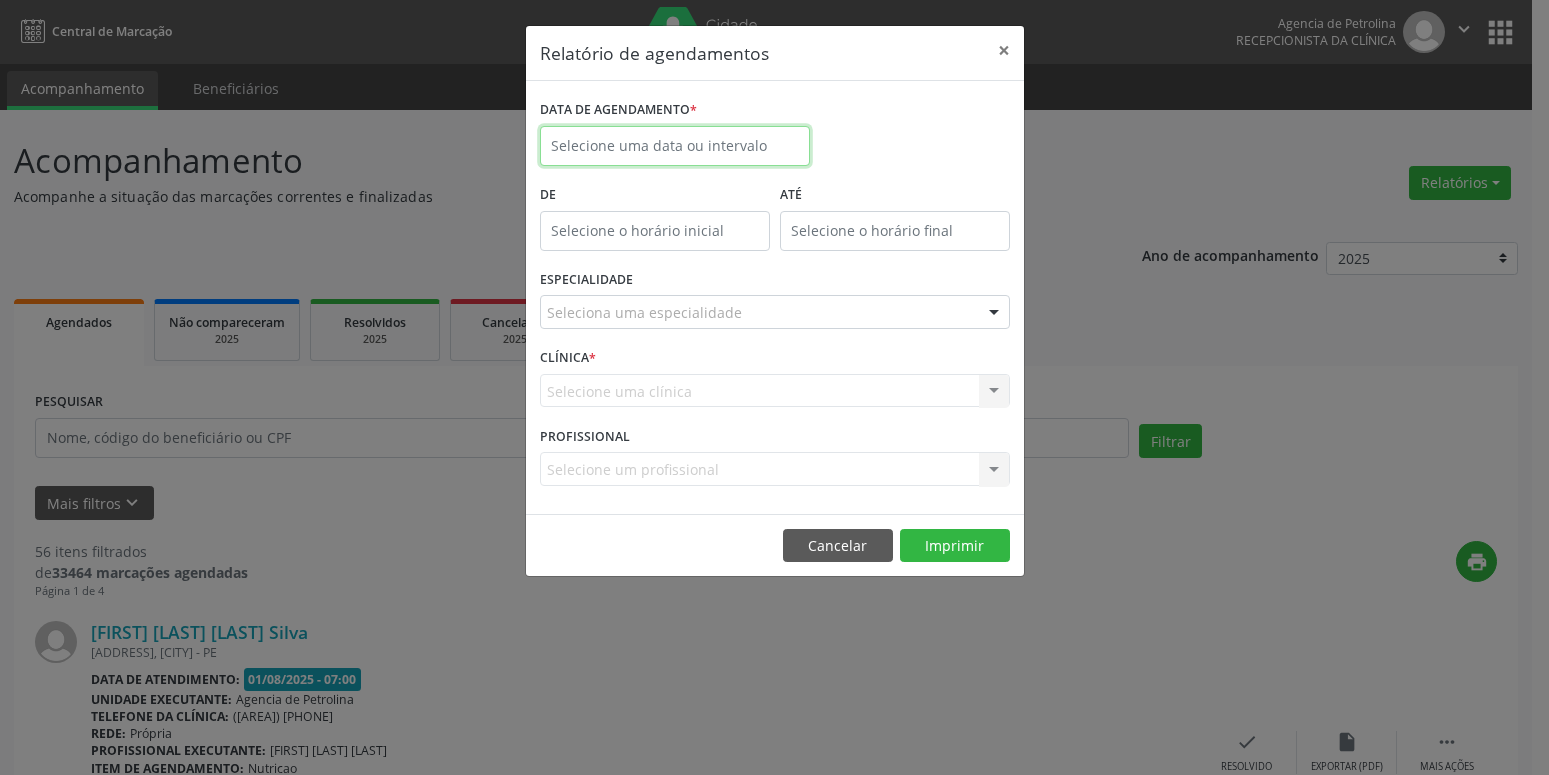 click at bounding box center (675, 146) 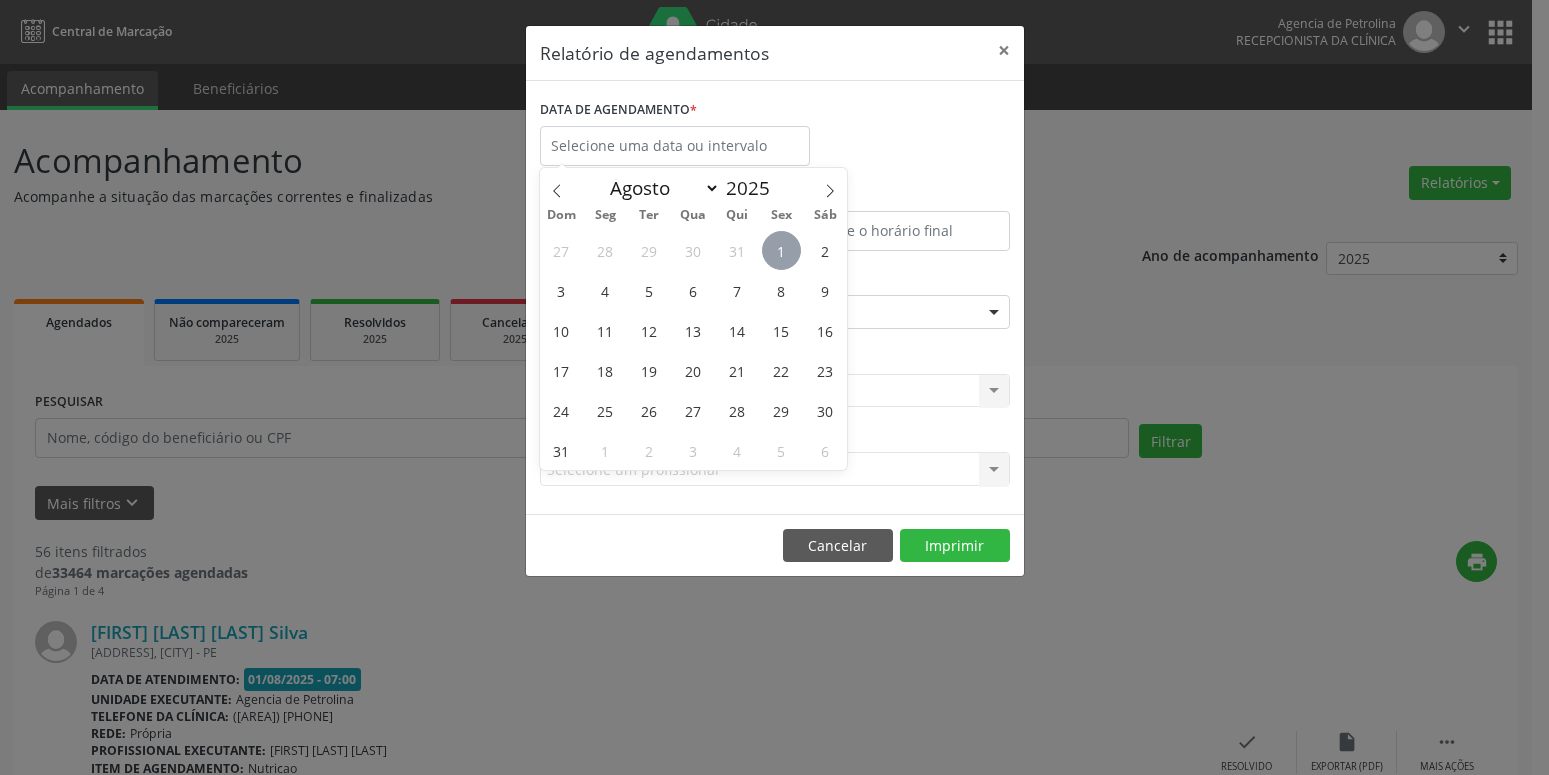 click on "1" at bounding box center (781, 250) 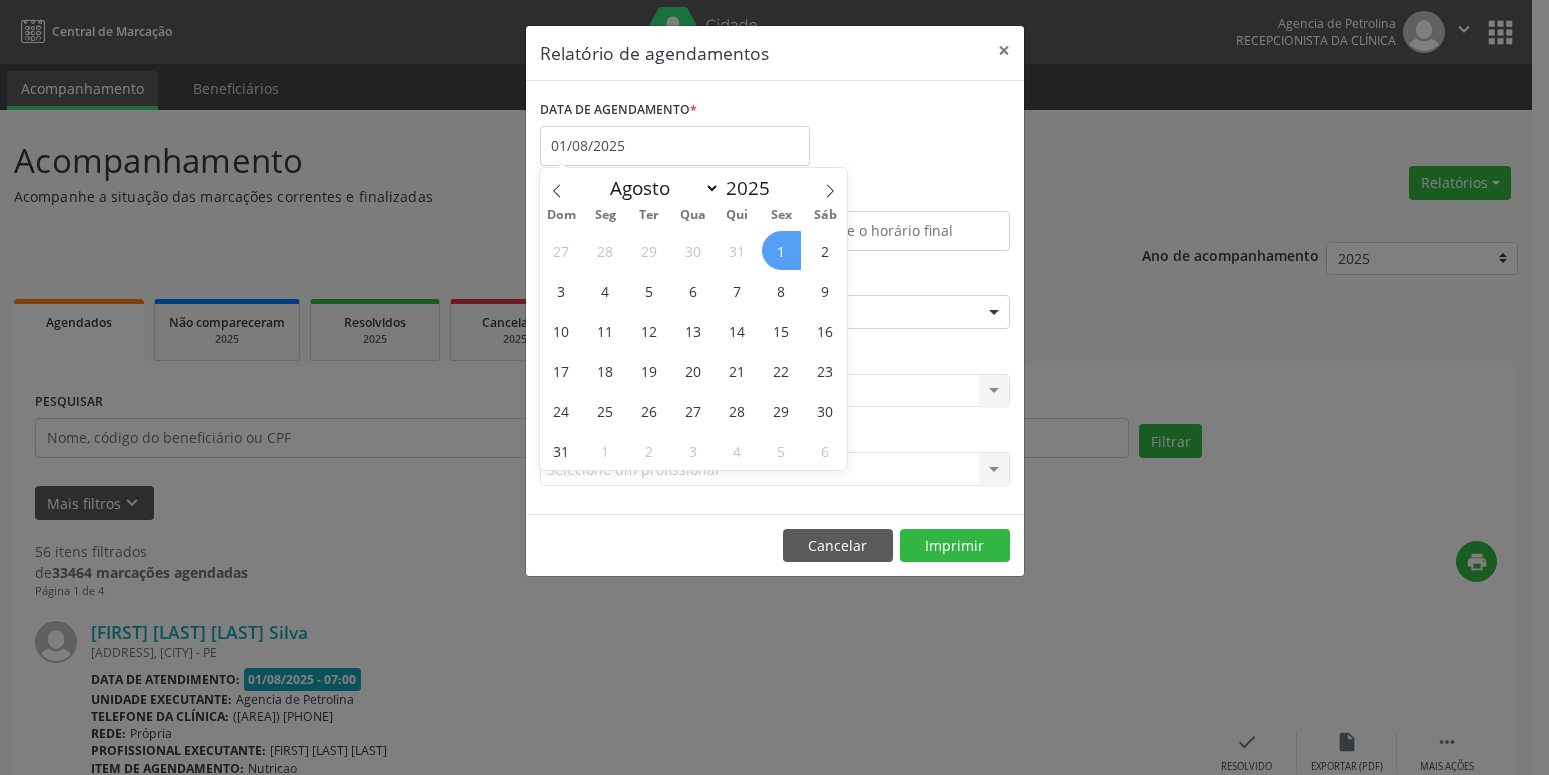 click on "1" at bounding box center [781, 250] 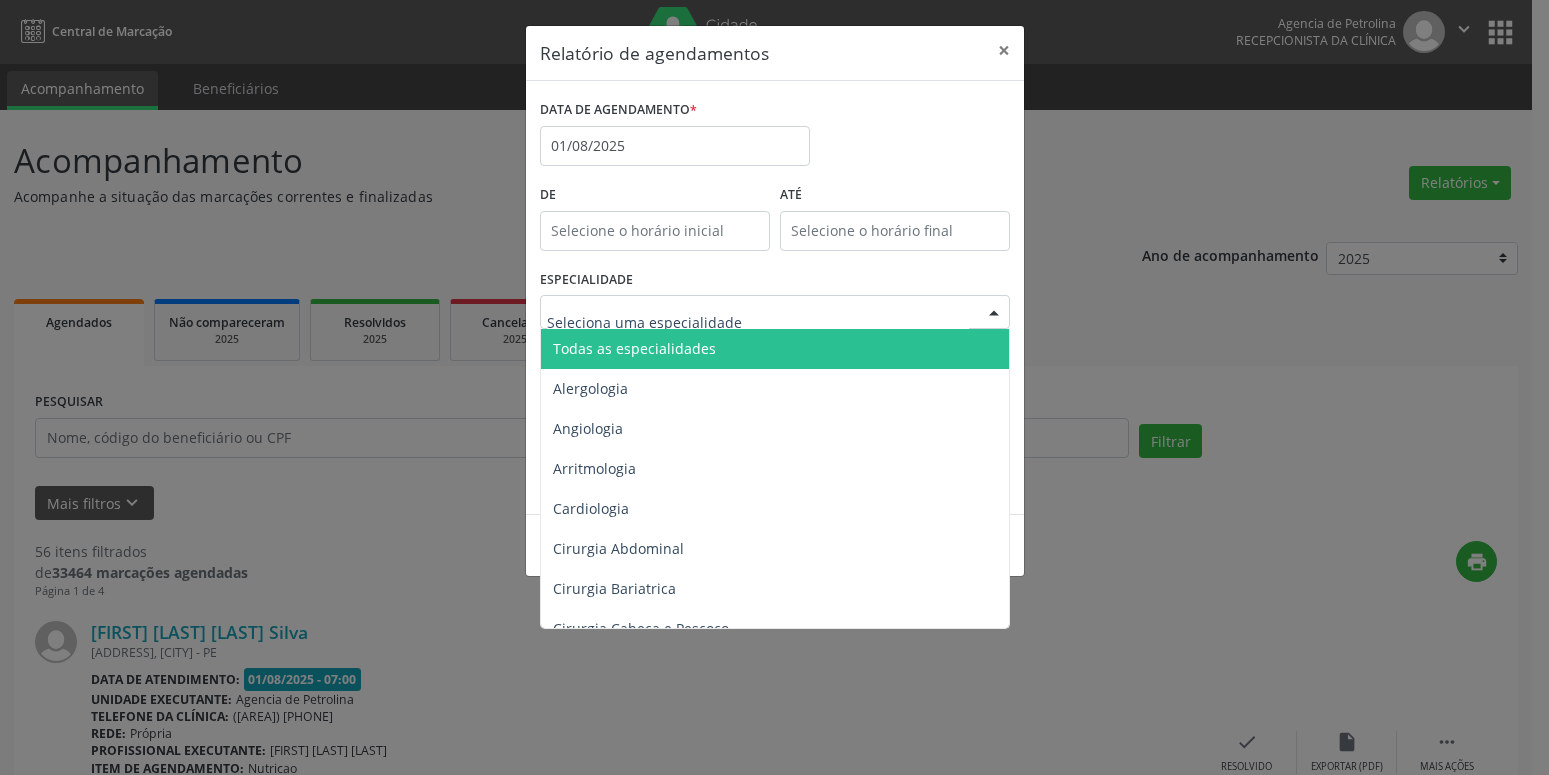click on "Todas as especialidades" at bounding box center (634, 348) 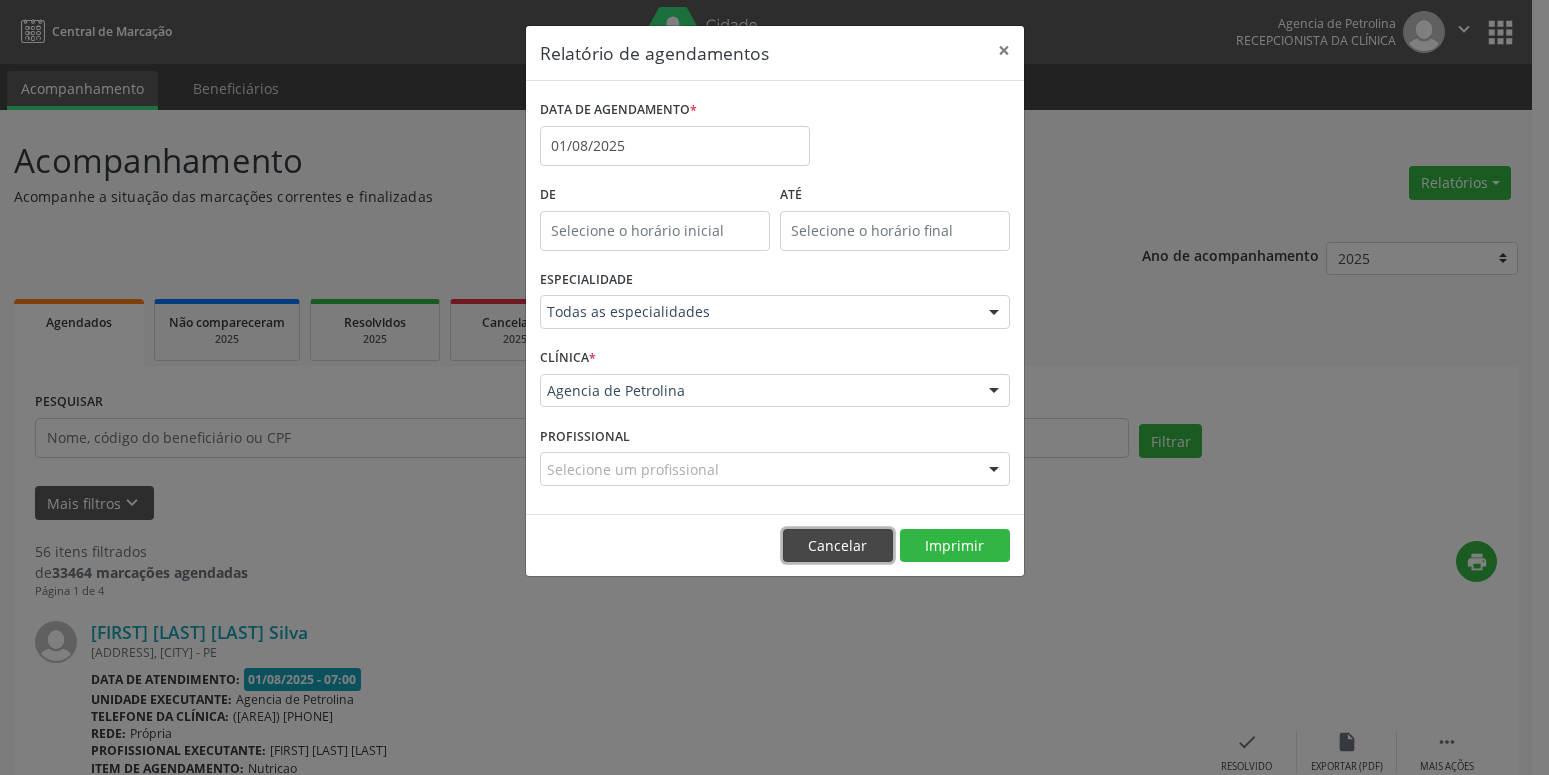 click on "Cancelar" at bounding box center [838, 546] 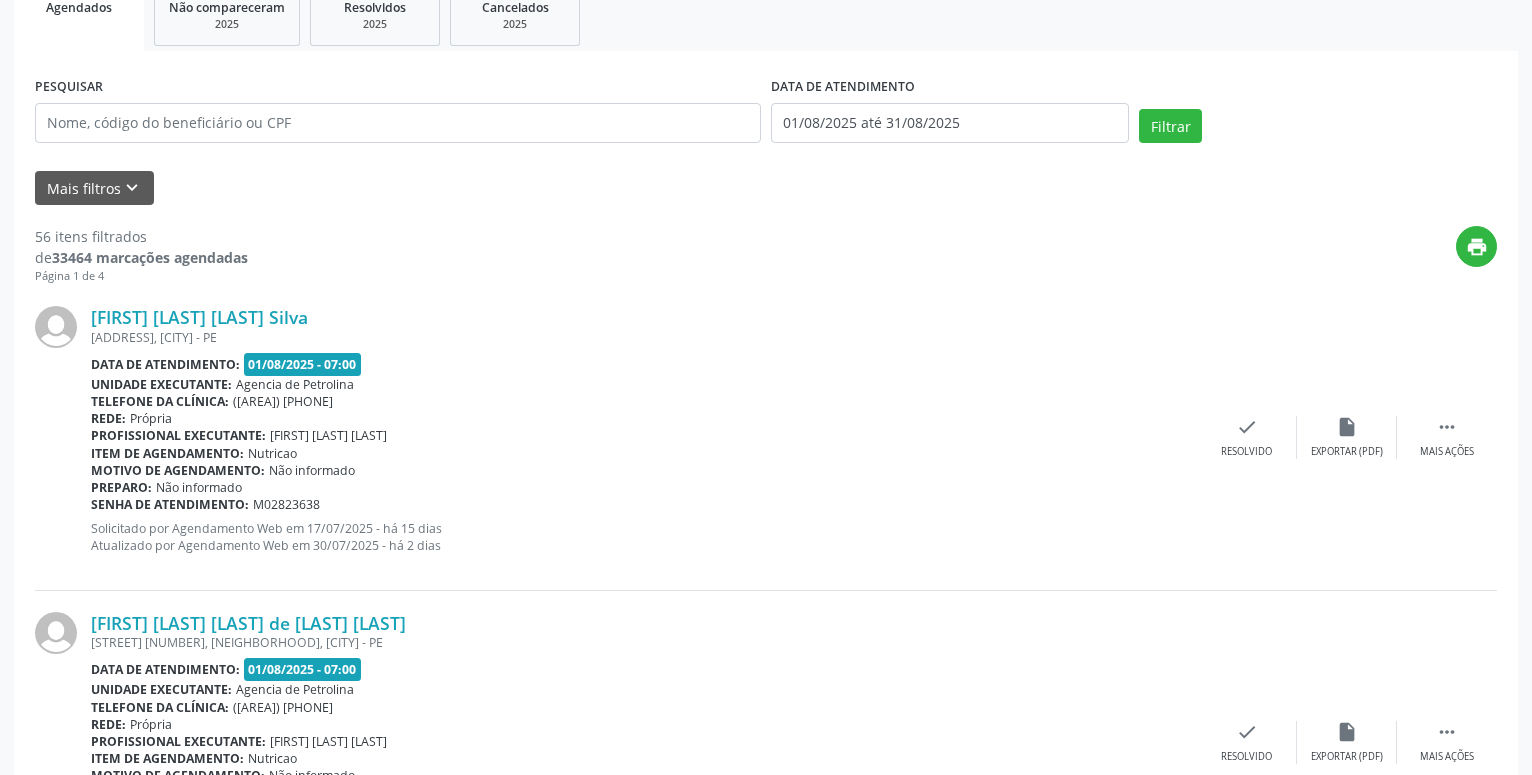scroll, scrollTop: 0, scrollLeft: 0, axis: both 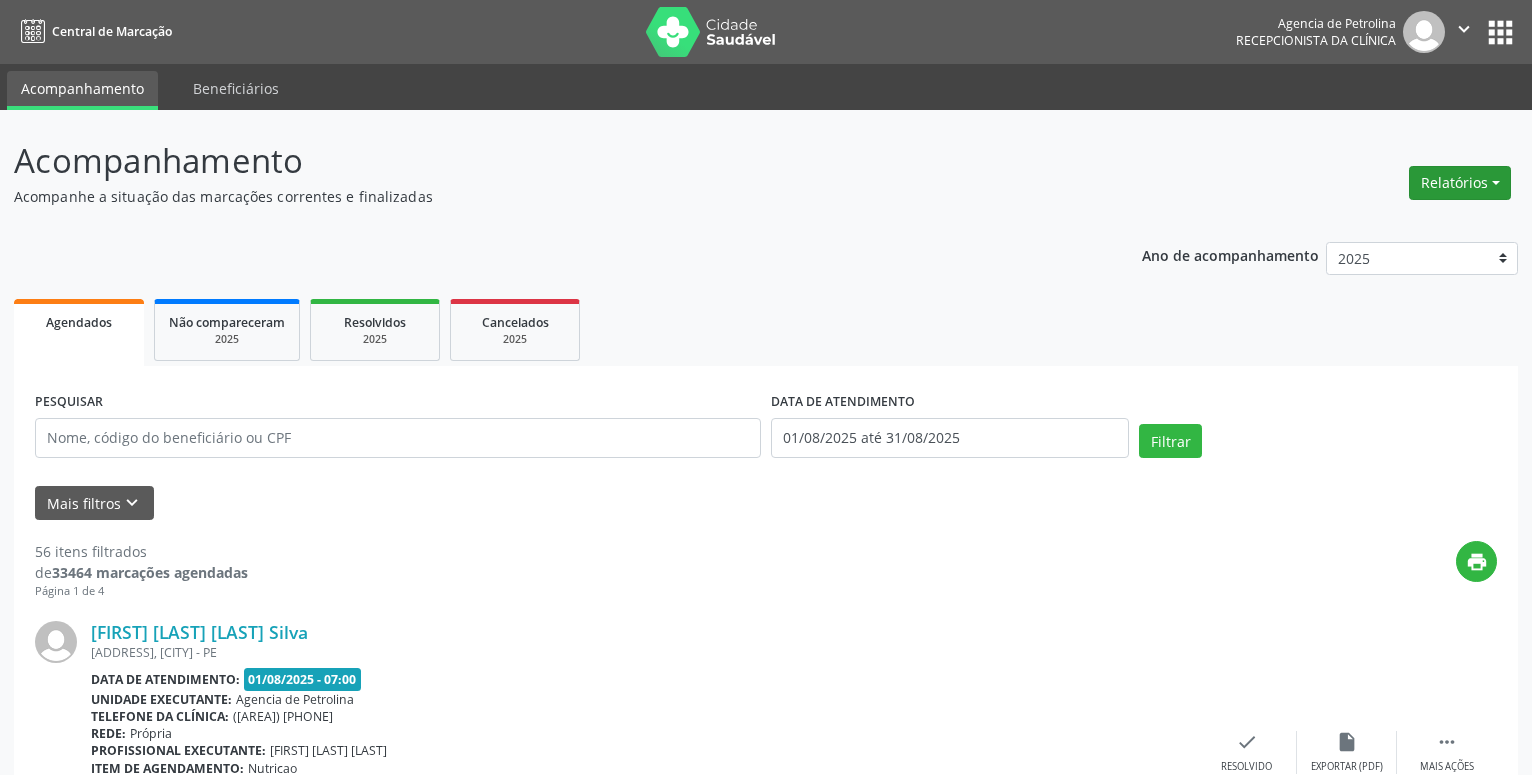 click on "Relatórios" at bounding box center (1460, 183) 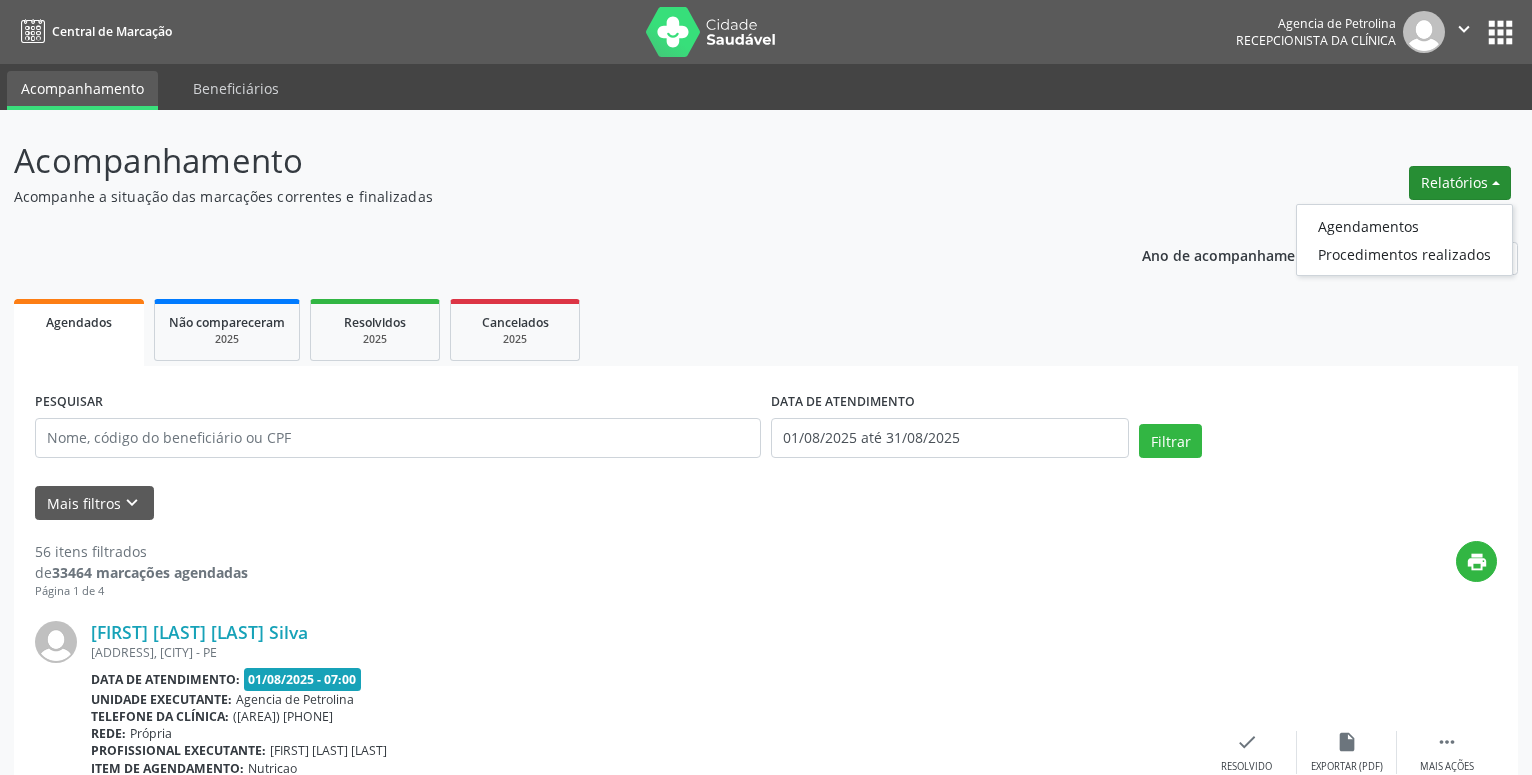 click on "Relatórios" at bounding box center [1460, 183] 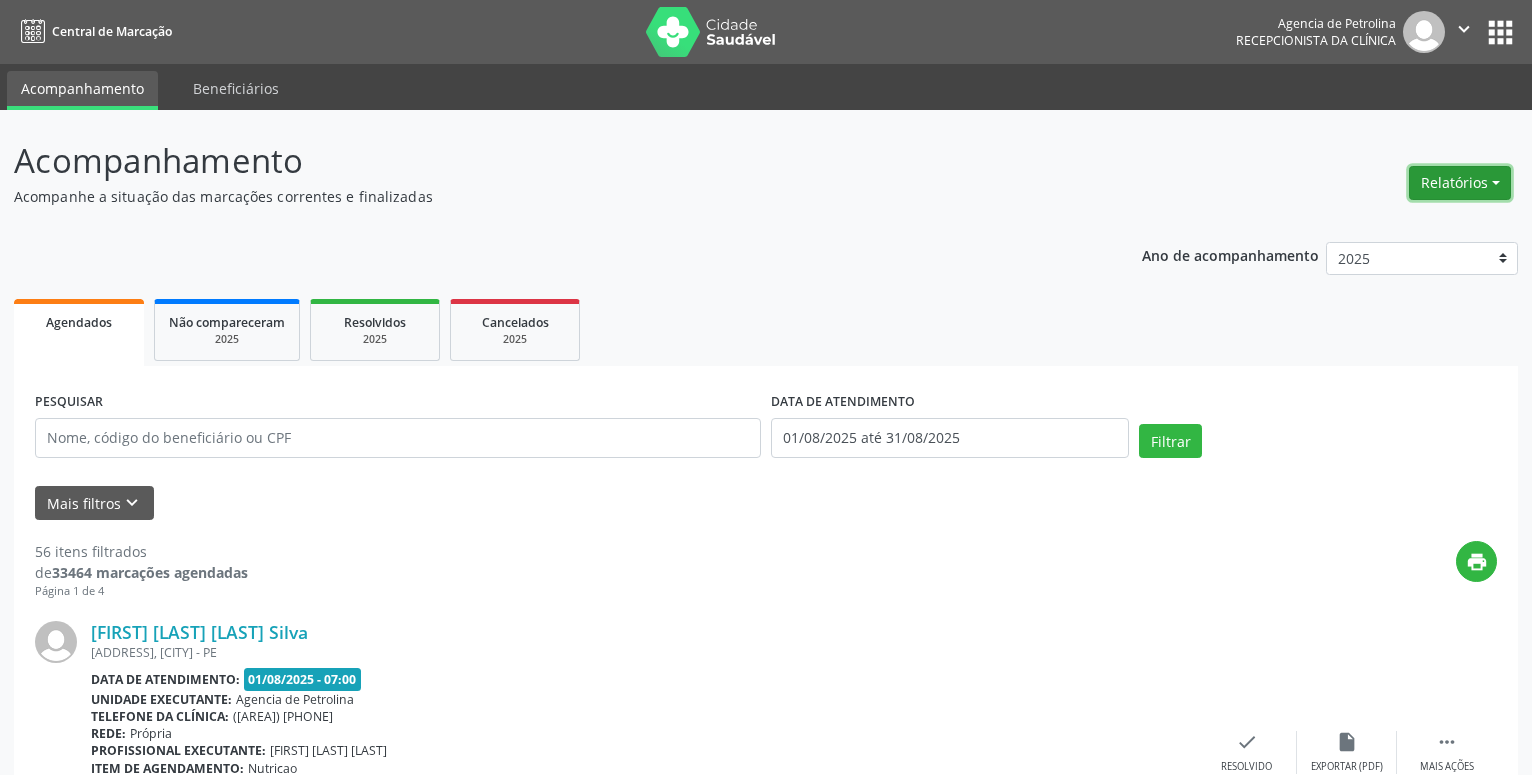 click on "Relatórios" at bounding box center [1460, 183] 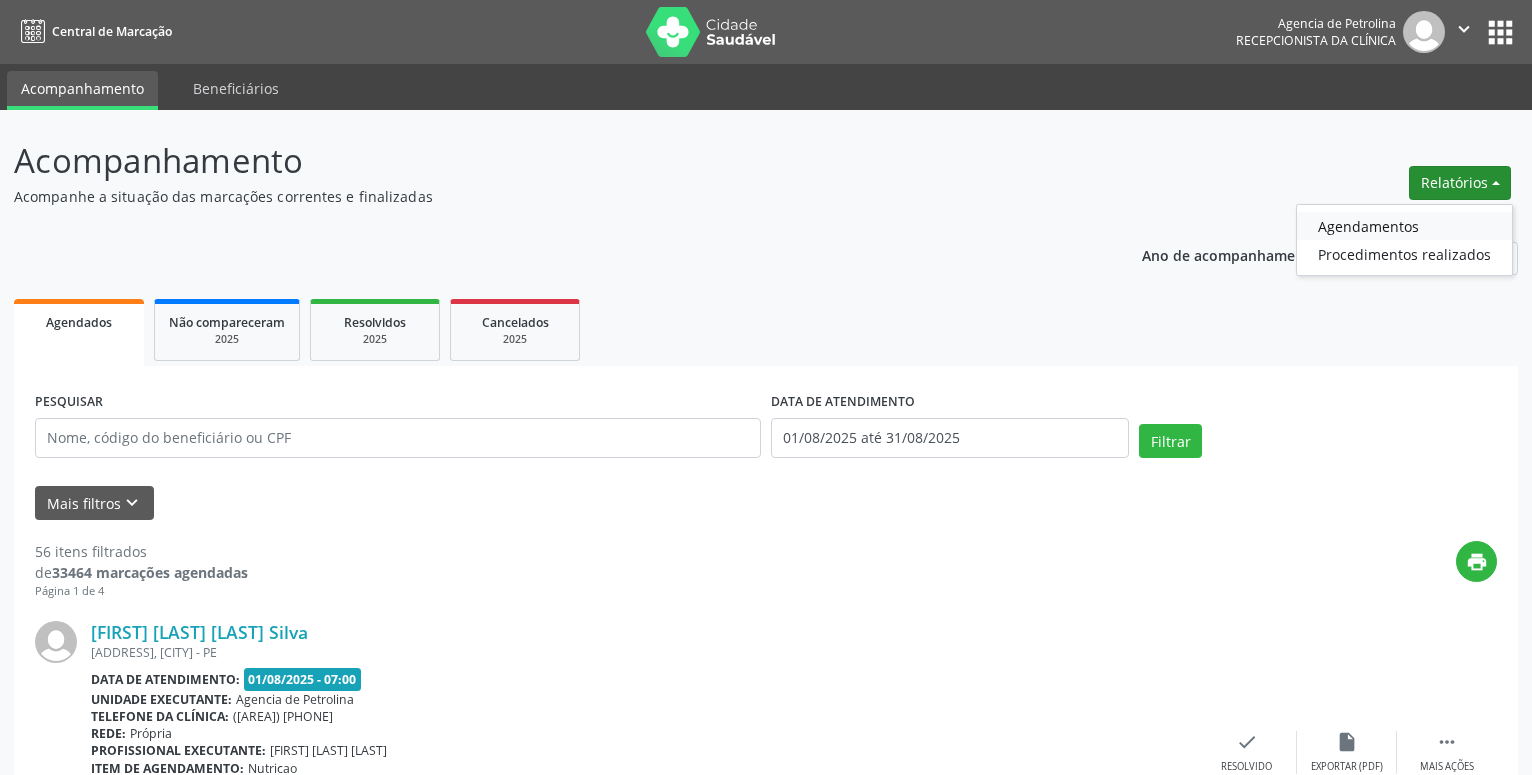 click on "Agendamentos" at bounding box center [1404, 226] 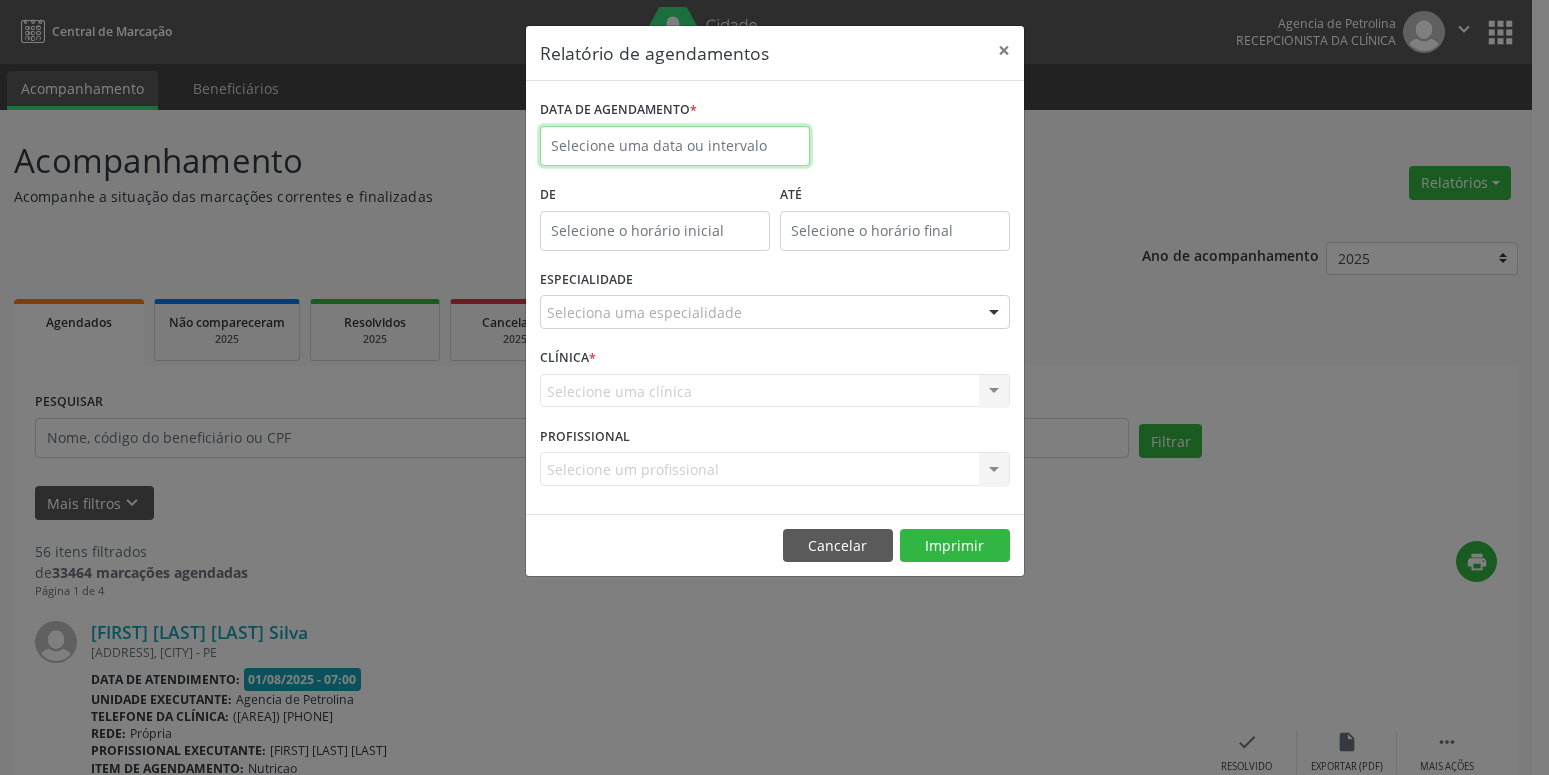 click at bounding box center [675, 146] 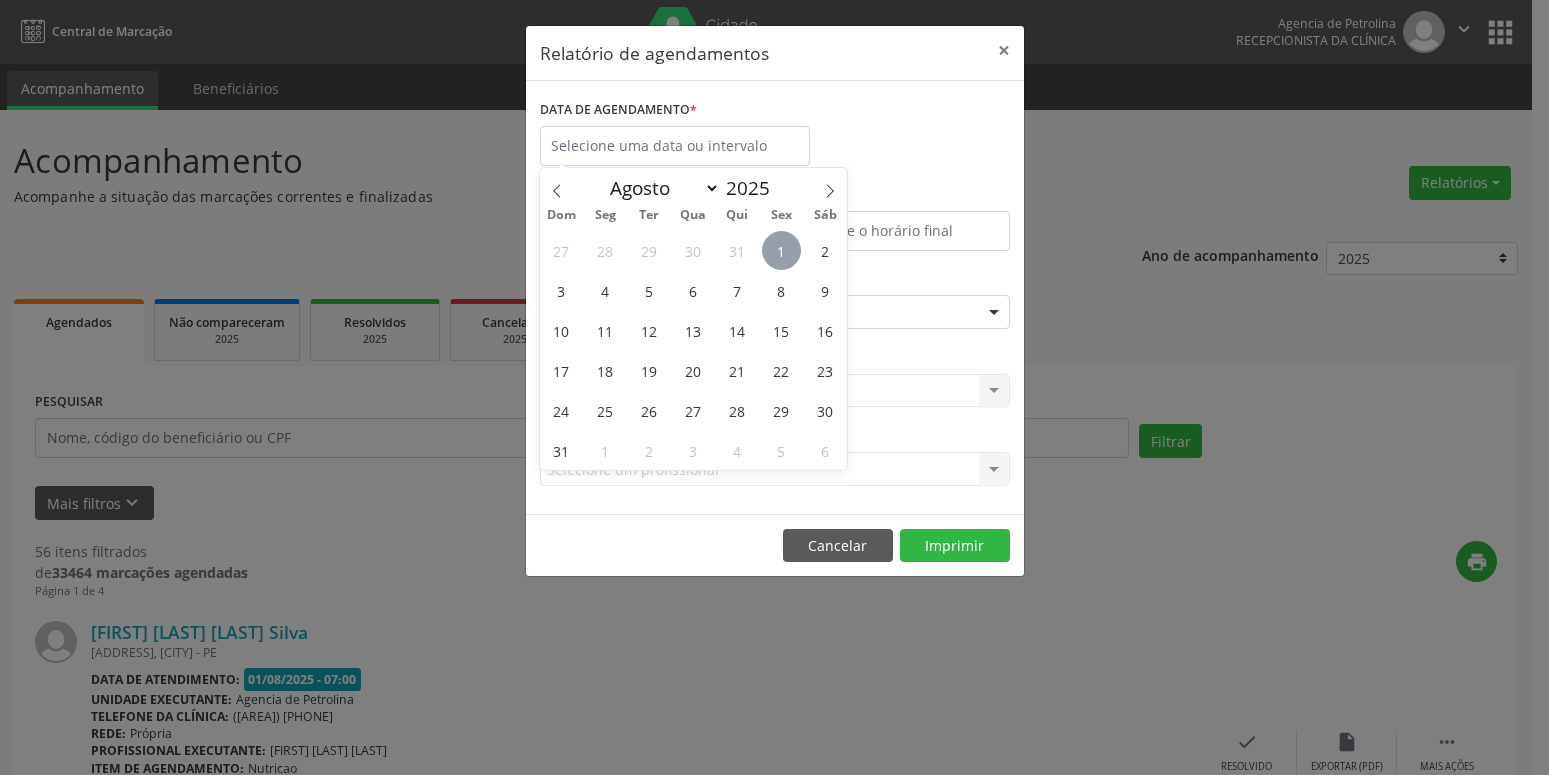 click on "1" at bounding box center (781, 250) 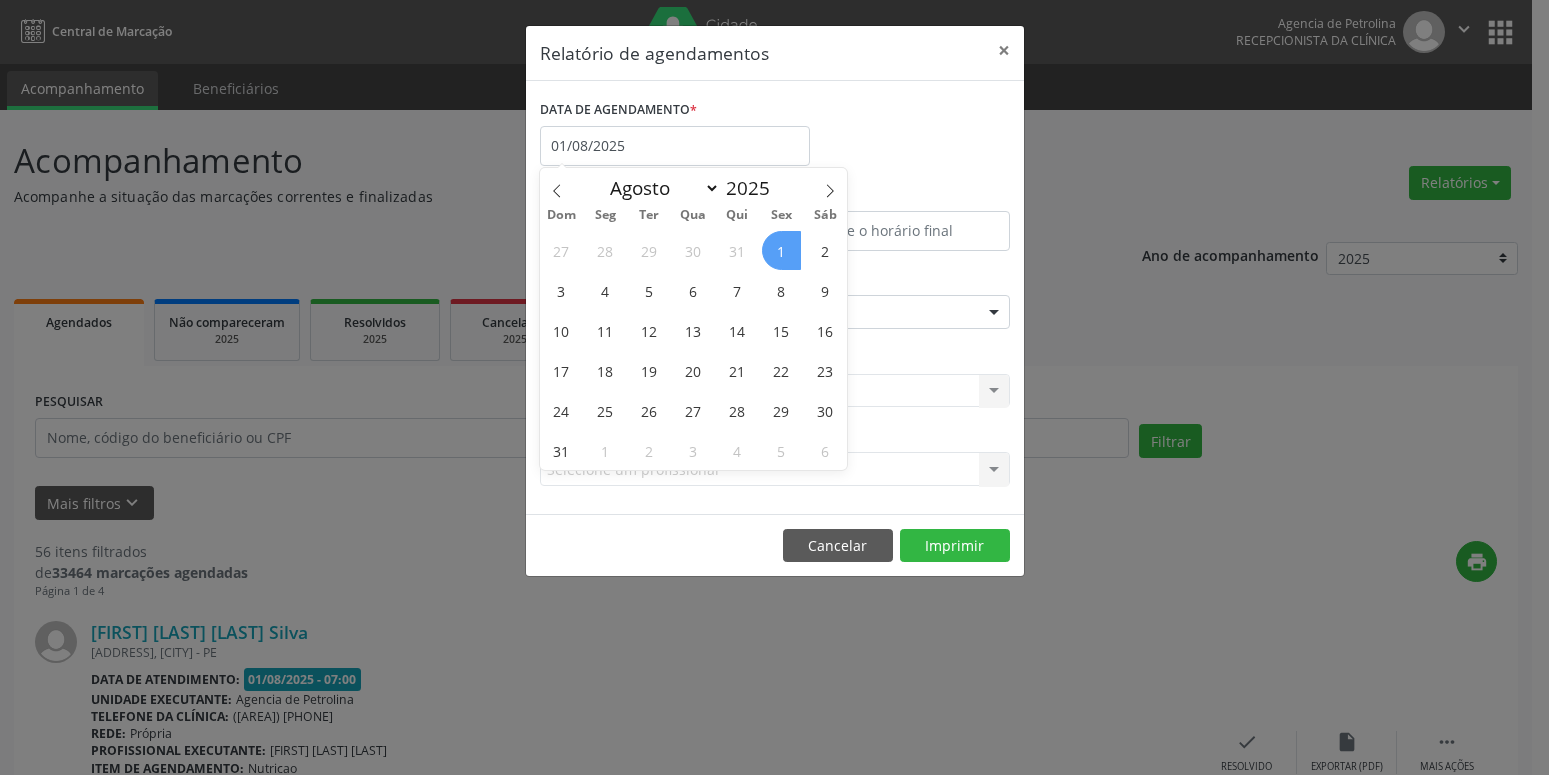 click on "1" at bounding box center (781, 250) 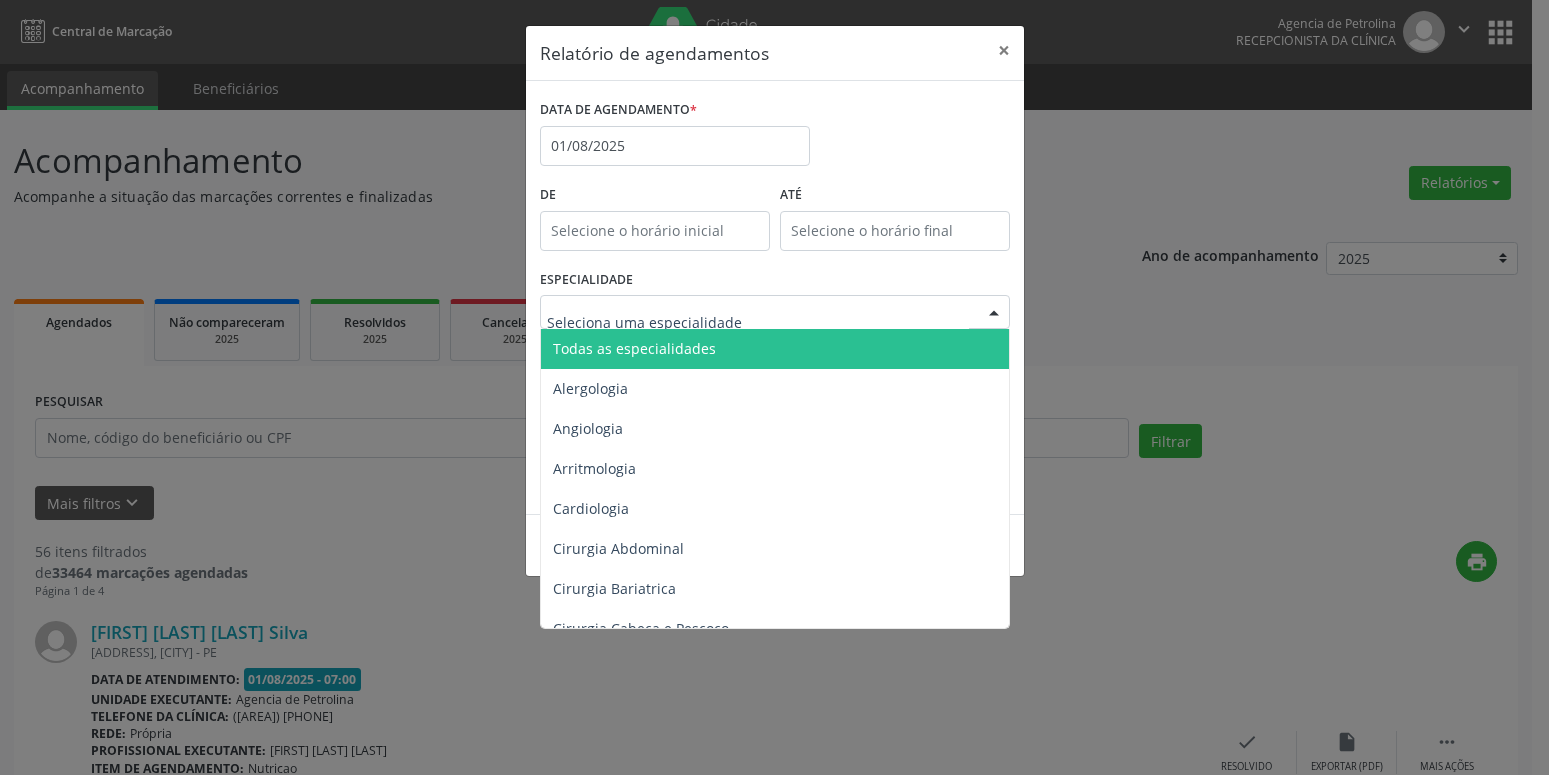click on "Todas as especialidades" at bounding box center [634, 348] 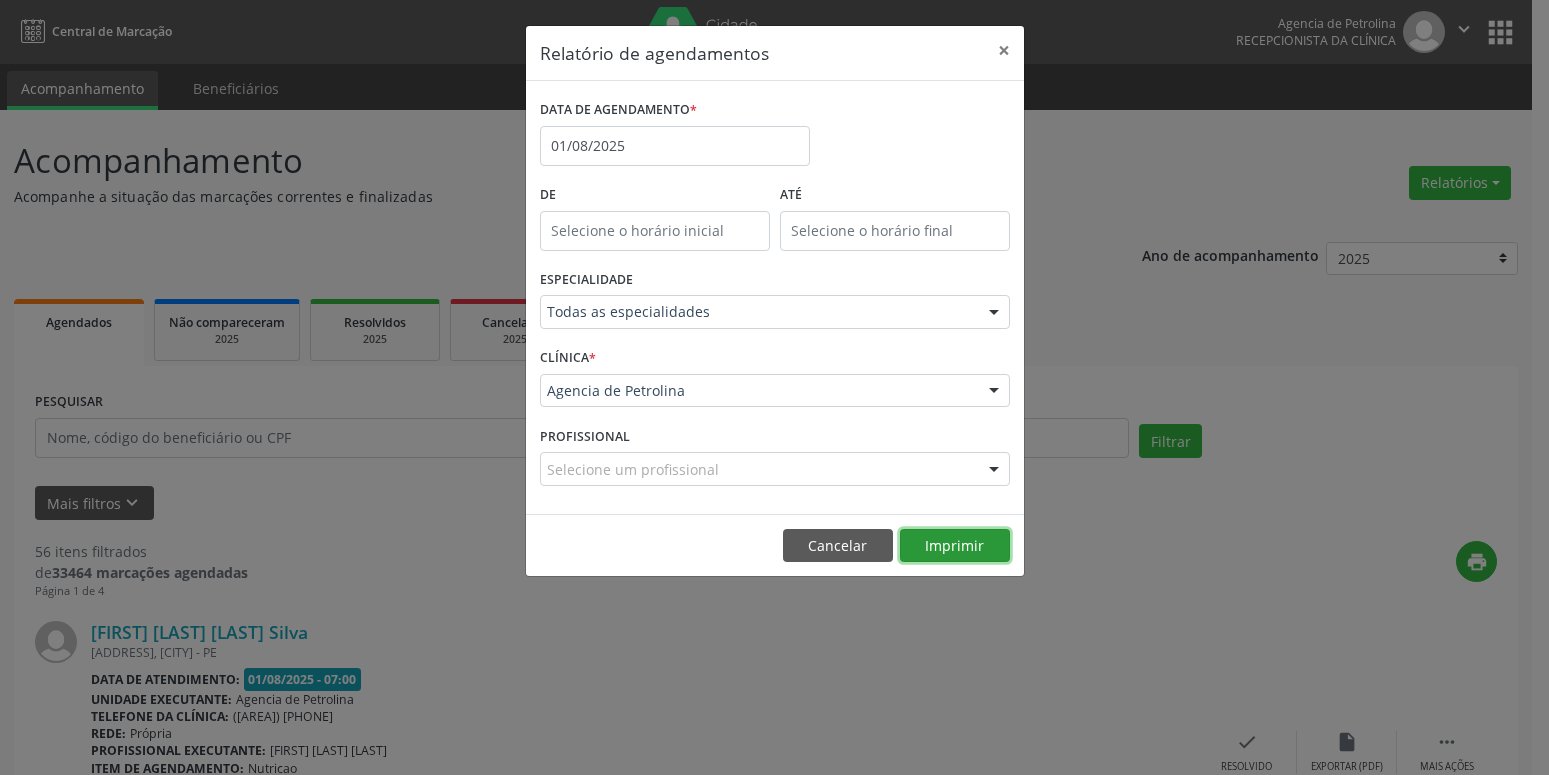 click on "Imprimir" at bounding box center (955, 546) 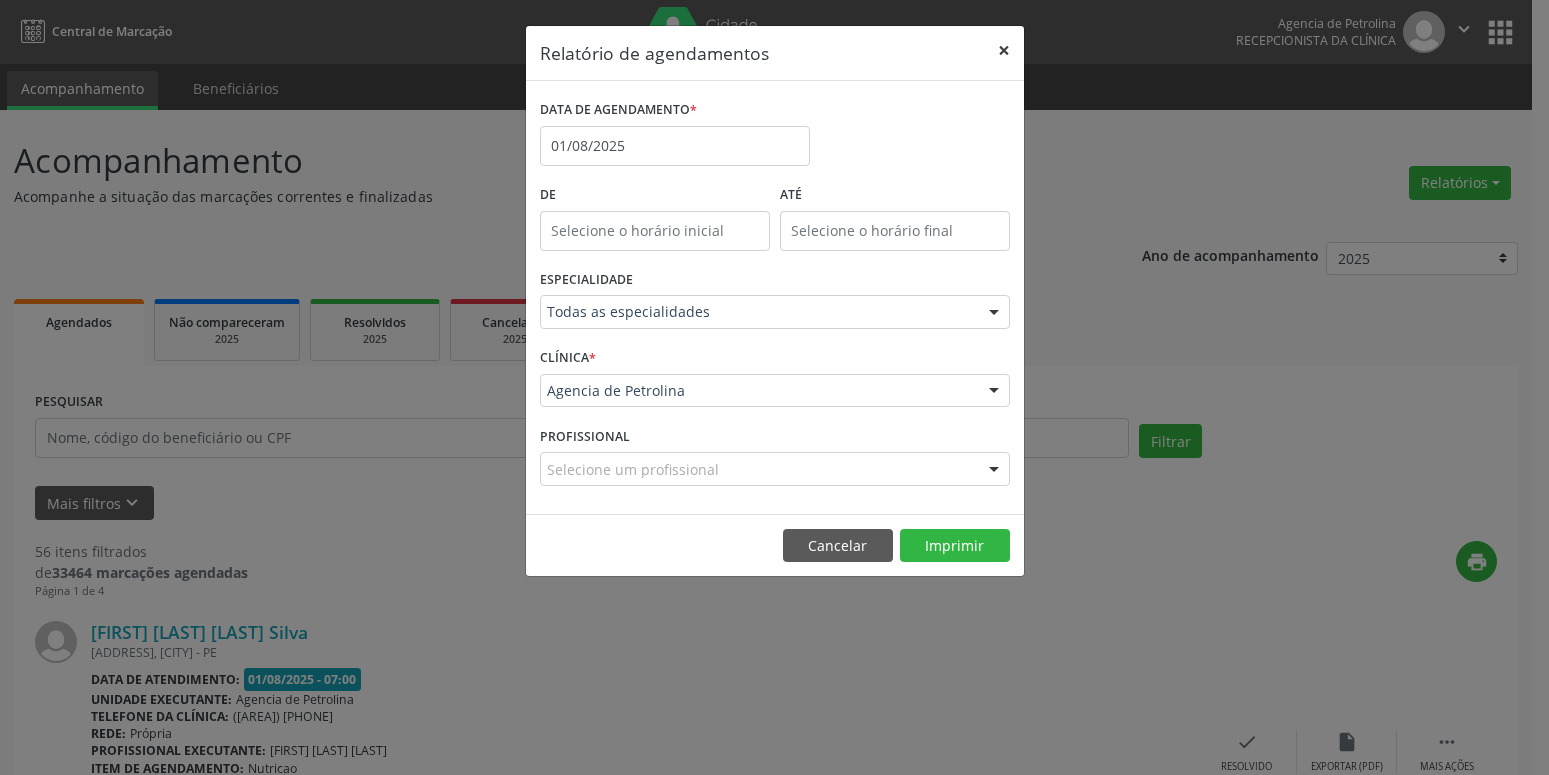 click on "×" at bounding box center [1004, 50] 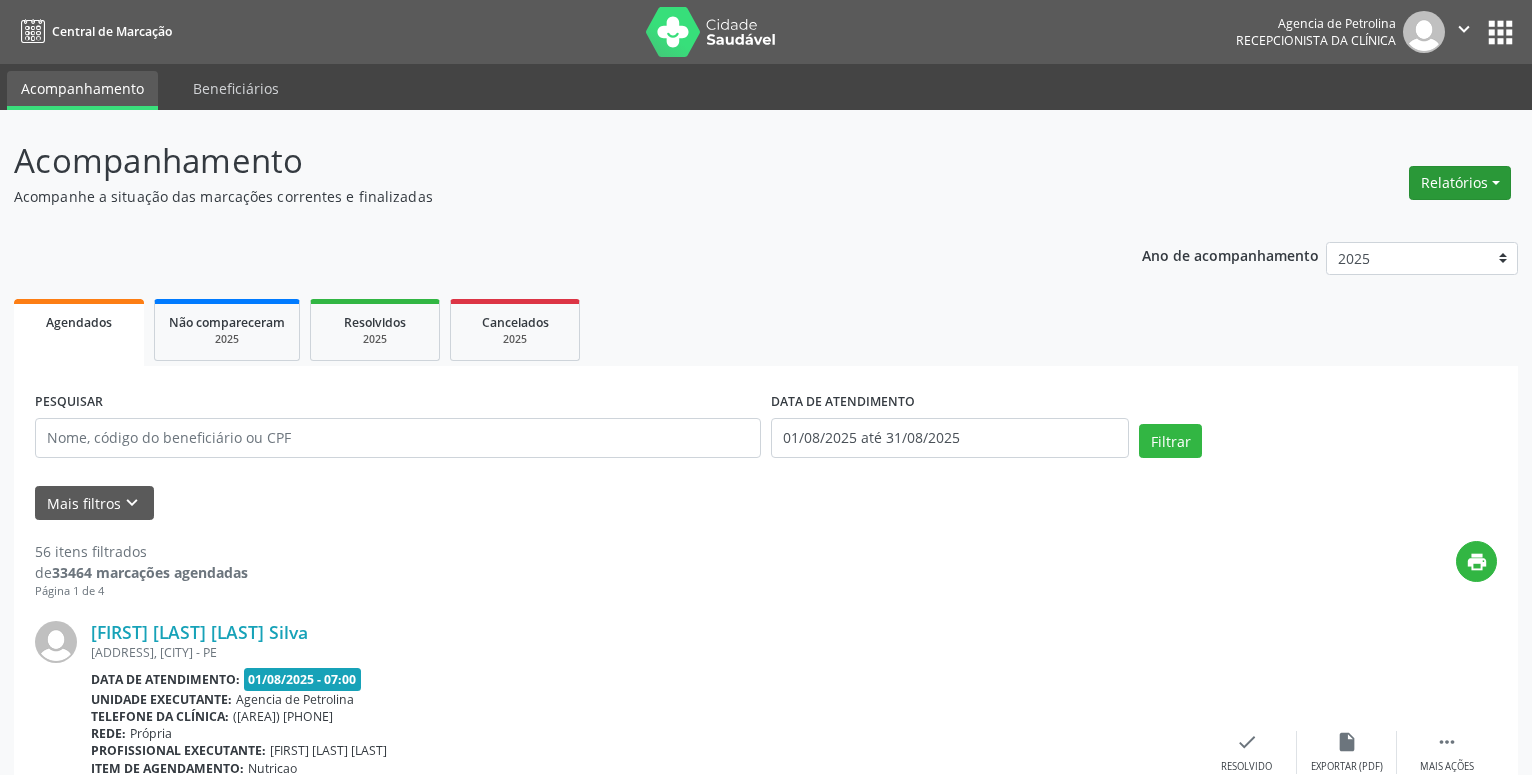 click on "Relatórios" at bounding box center (1460, 183) 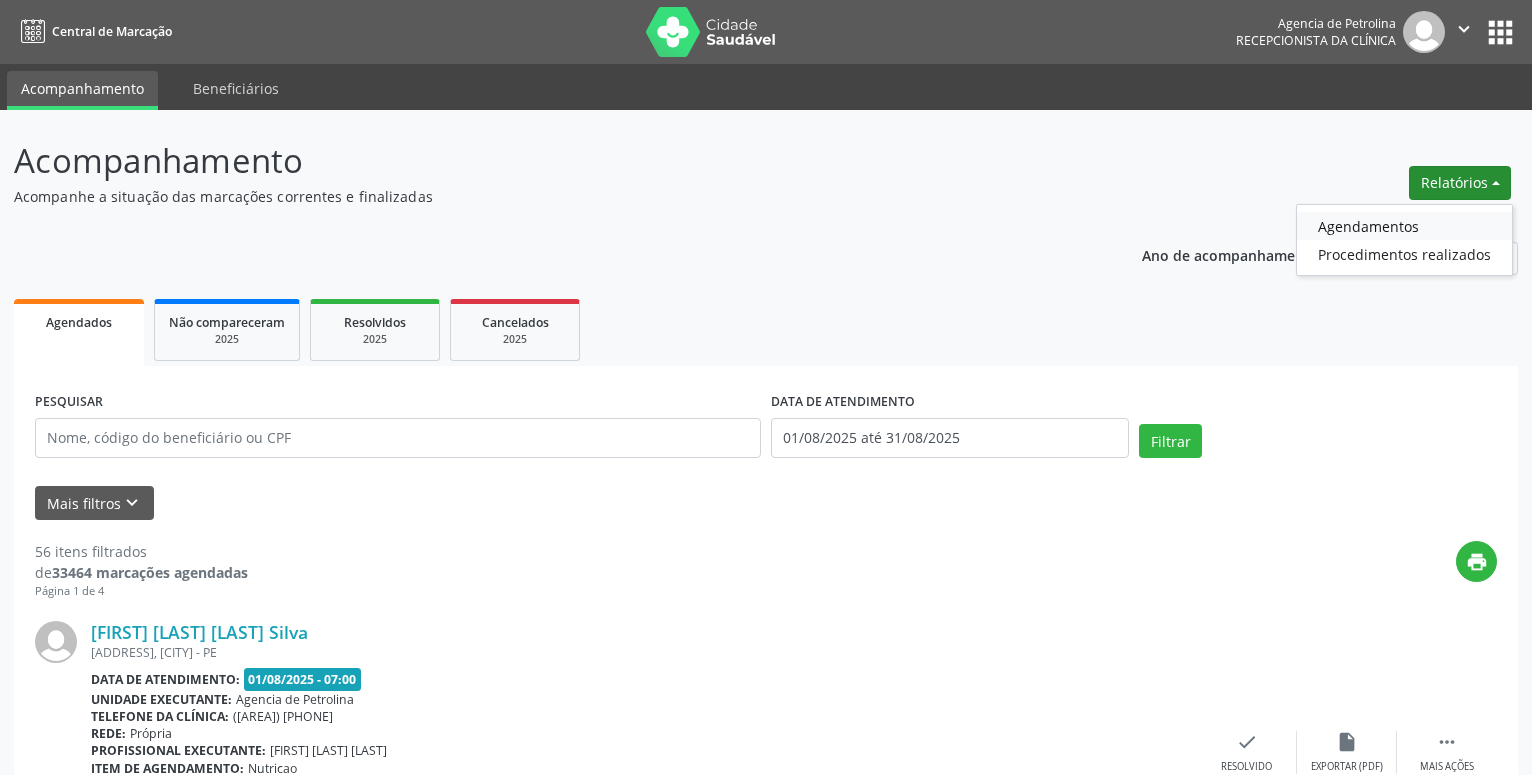 click on "Agendamentos" at bounding box center (1404, 226) 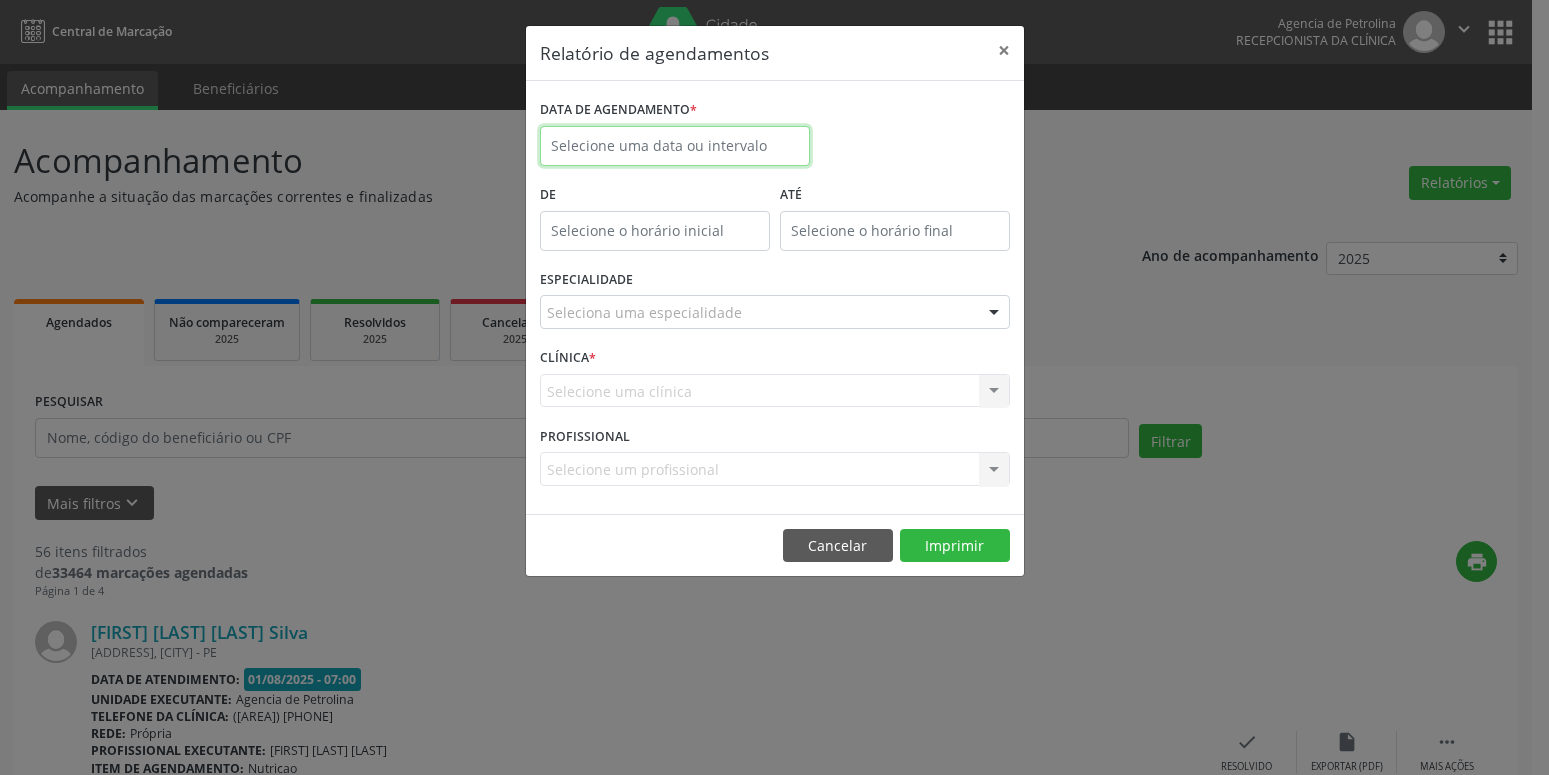 click at bounding box center [675, 146] 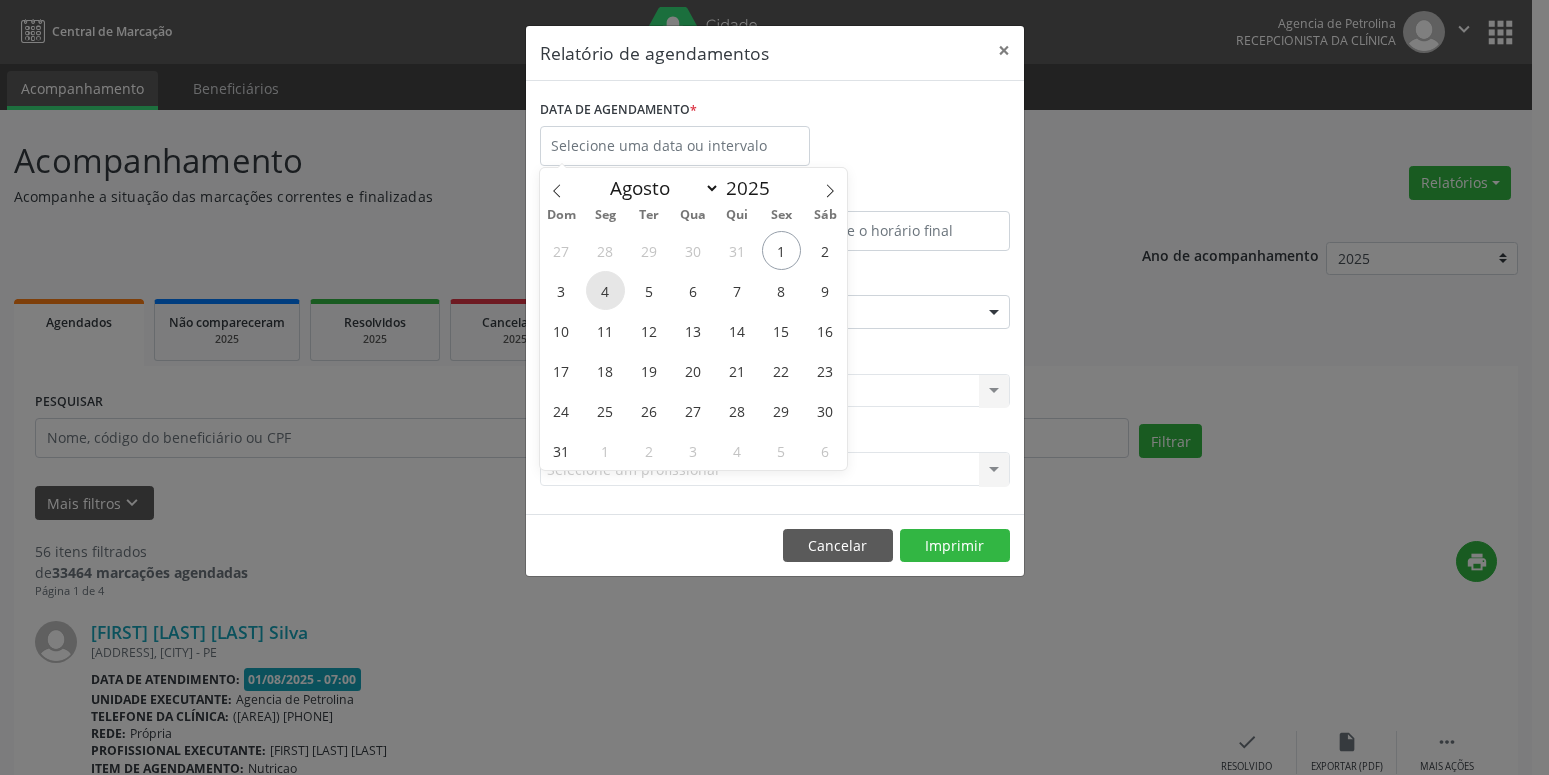 click on "4" at bounding box center (605, 290) 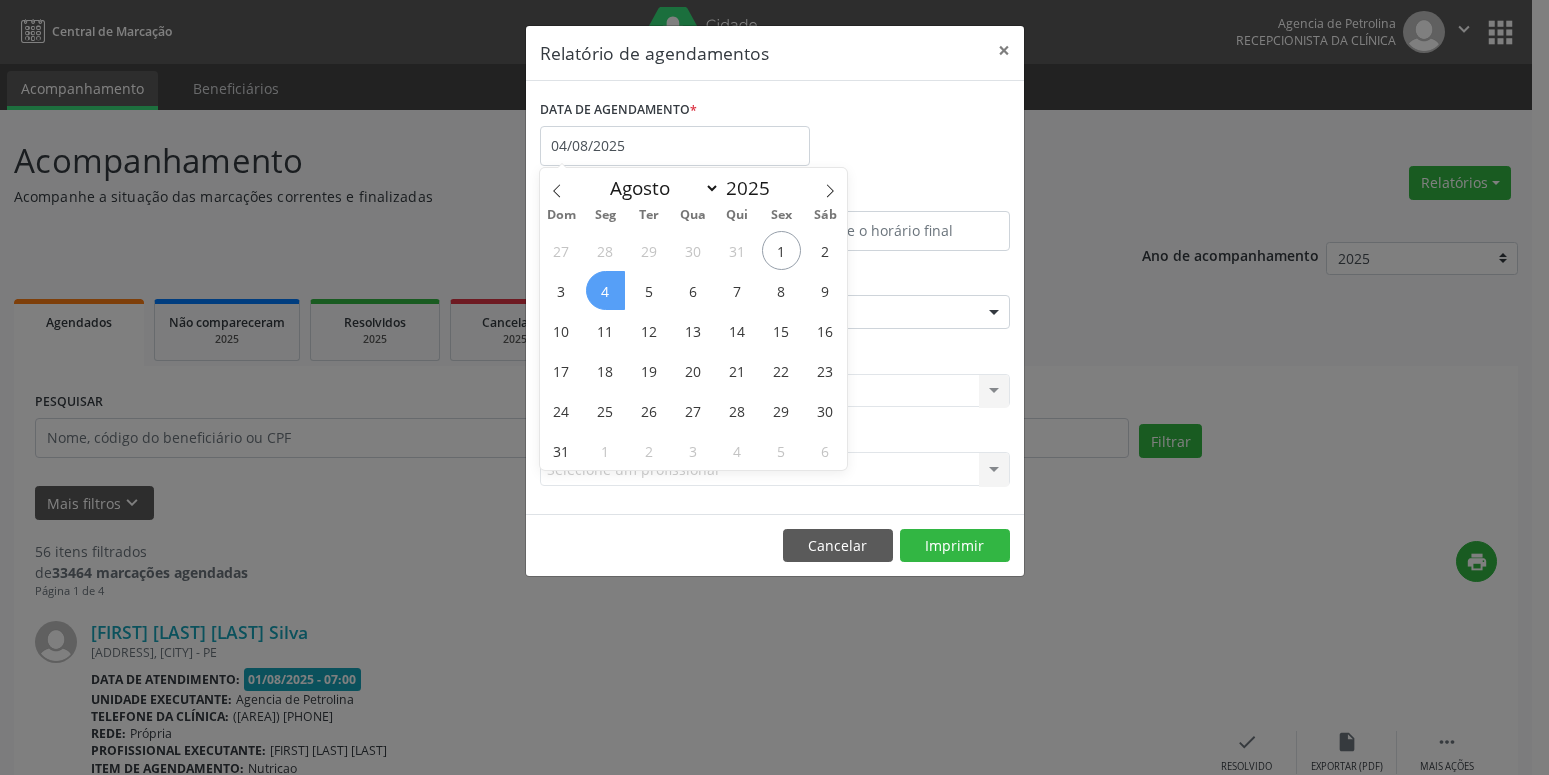 click on "4" at bounding box center (605, 290) 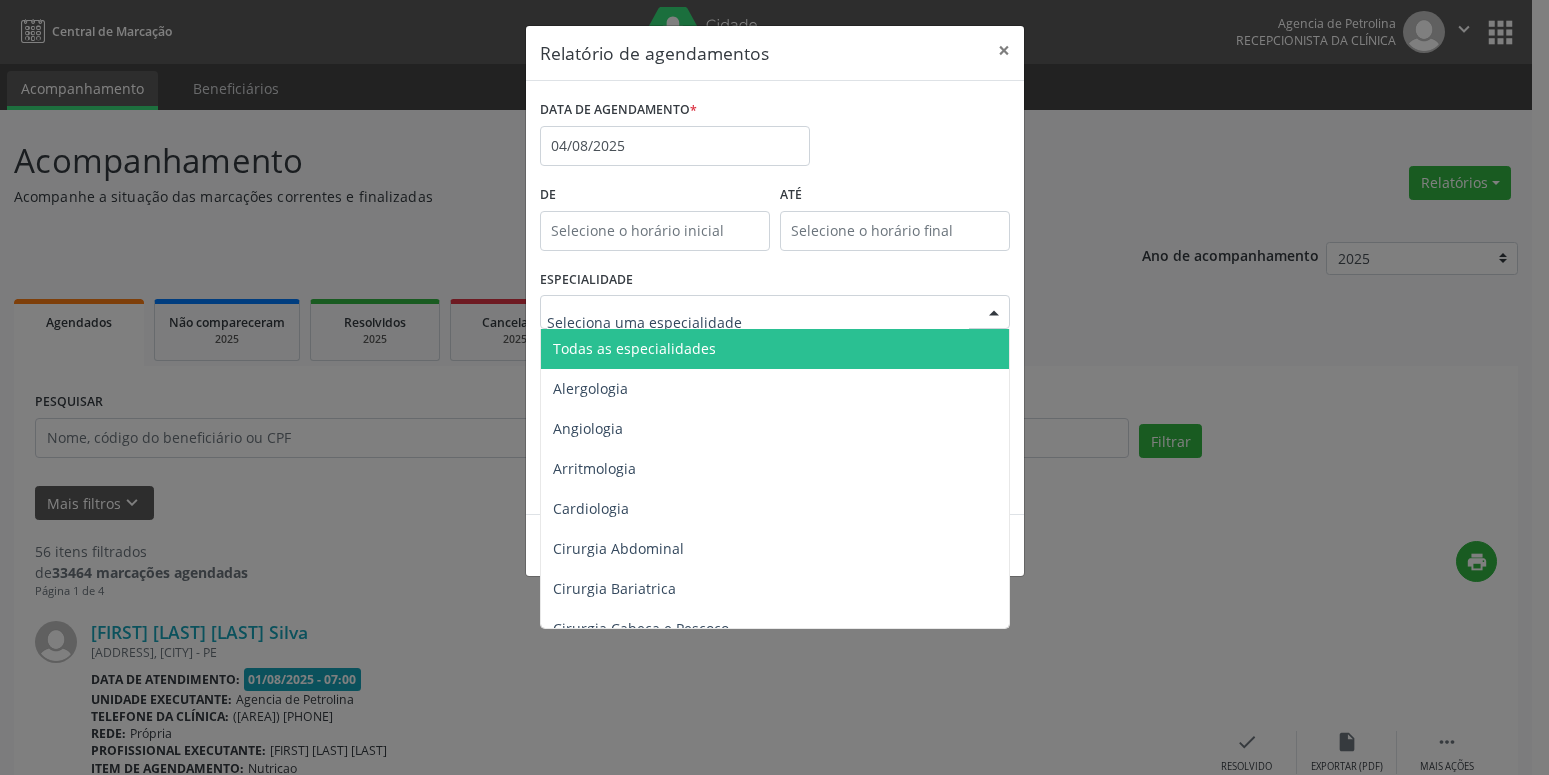 click on "Todas as especialidades" at bounding box center (776, 349) 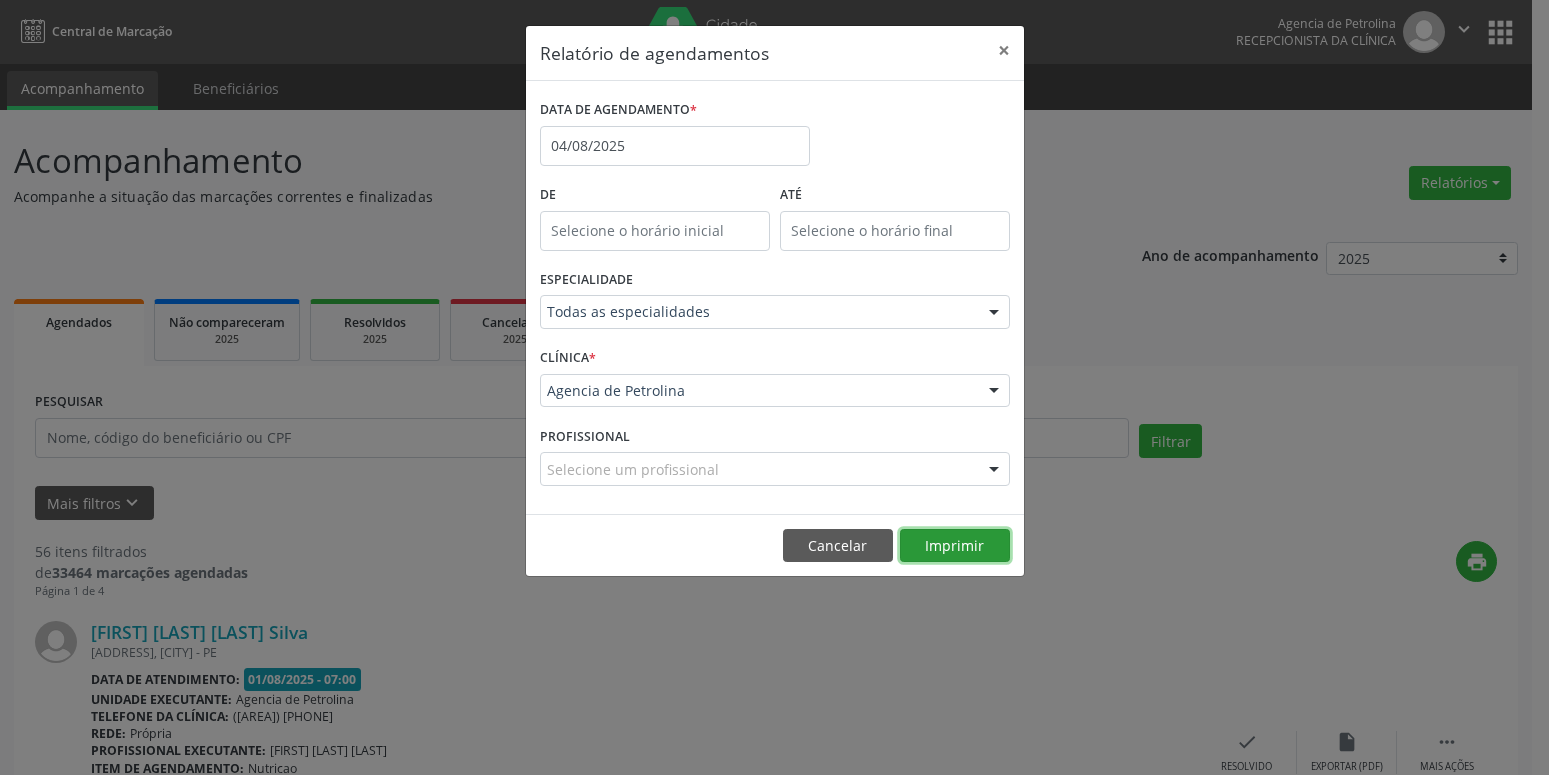 click on "Imprimir" at bounding box center [955, 546] 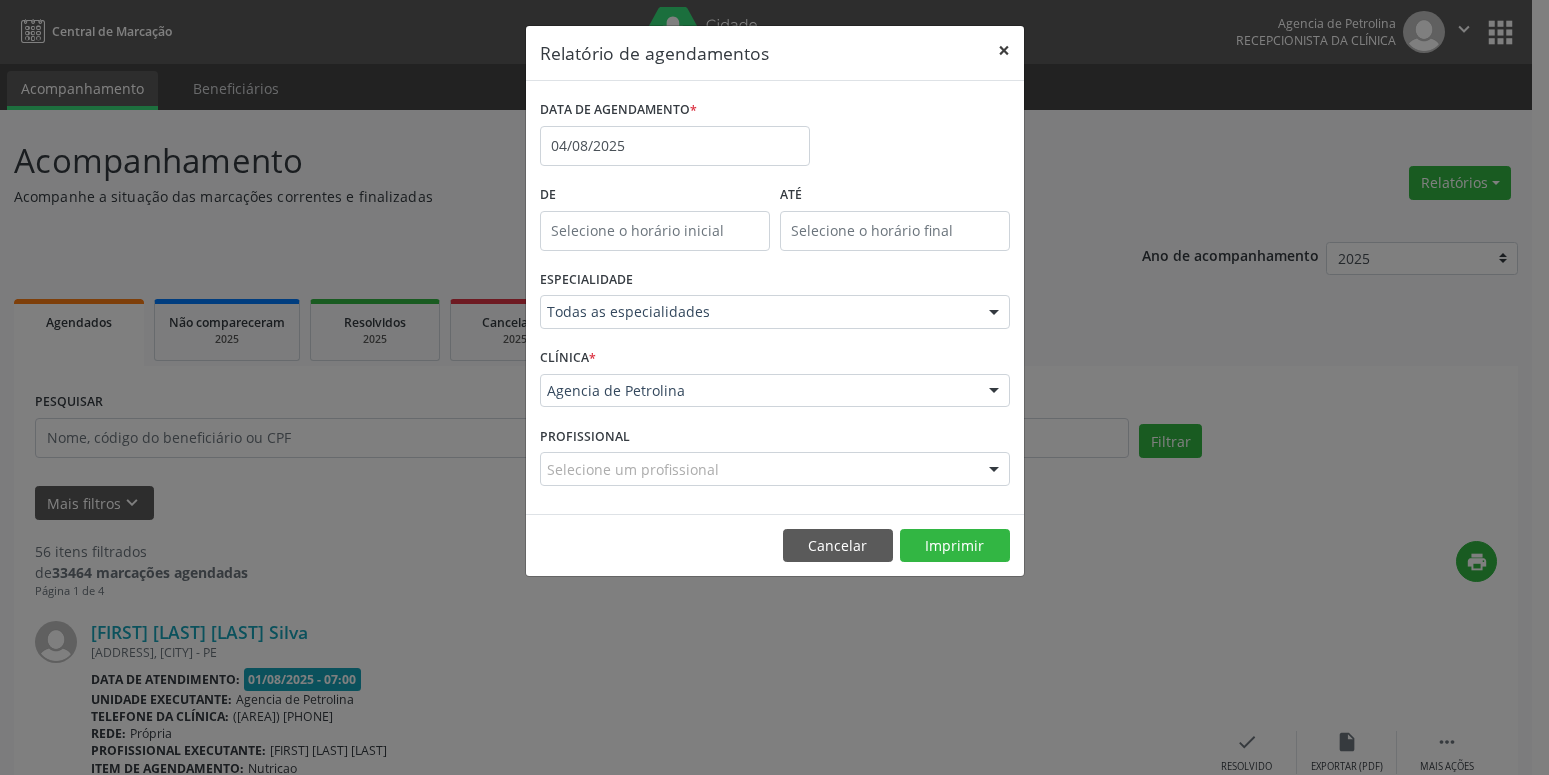 click on "×" at bounding box center (1004, 50) 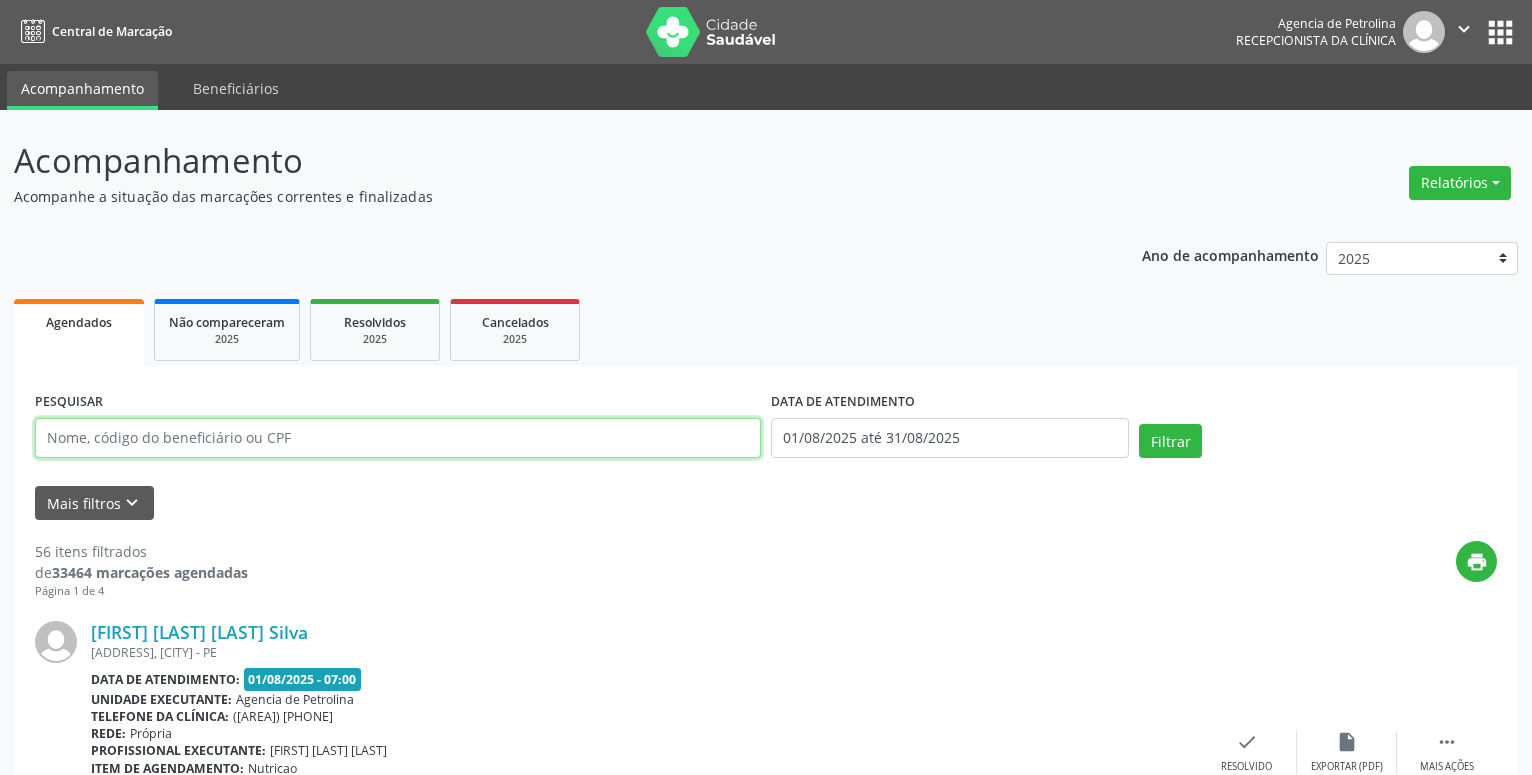click at bounding box center (398, 438) 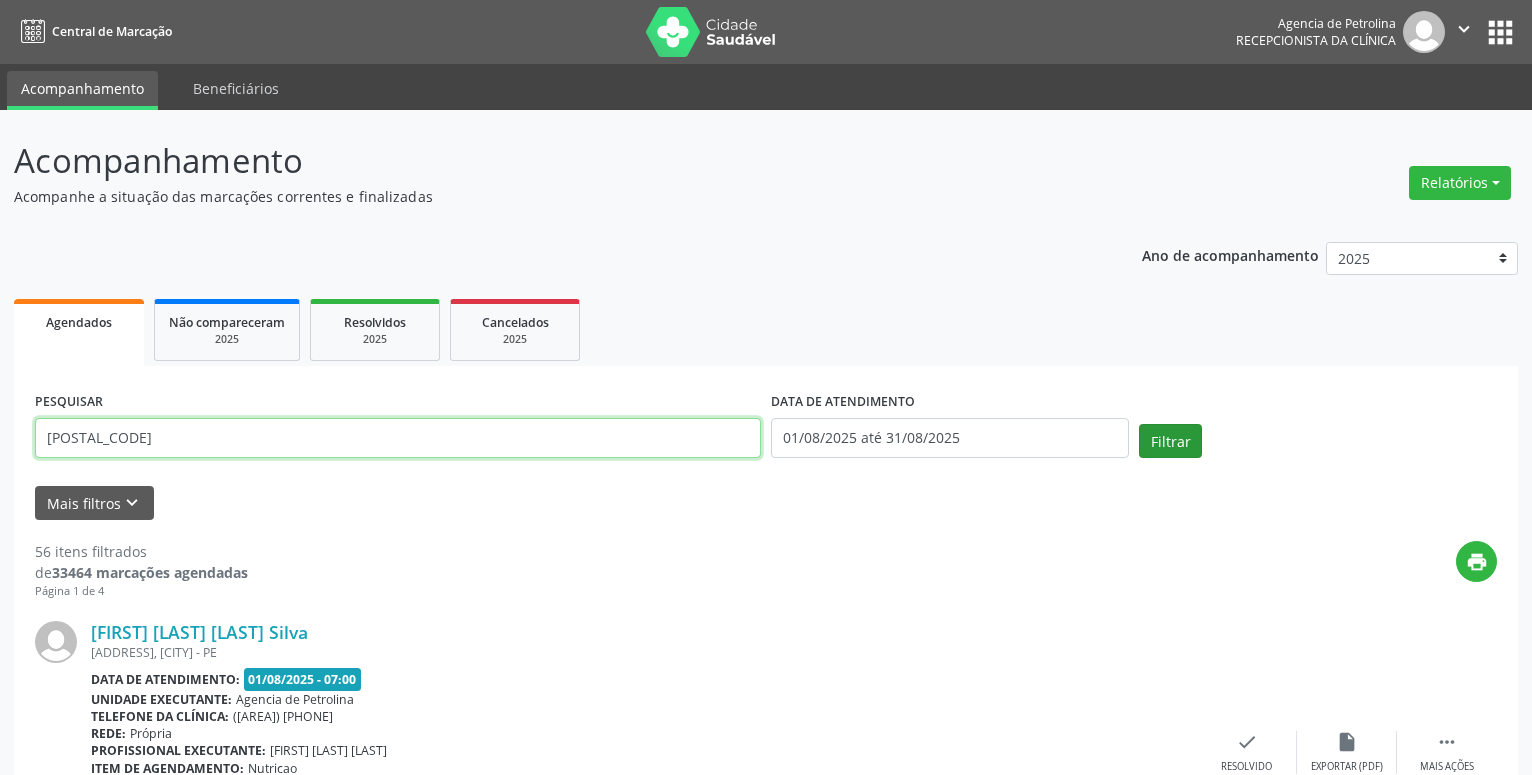 type on "[POSTAL_CODE]" 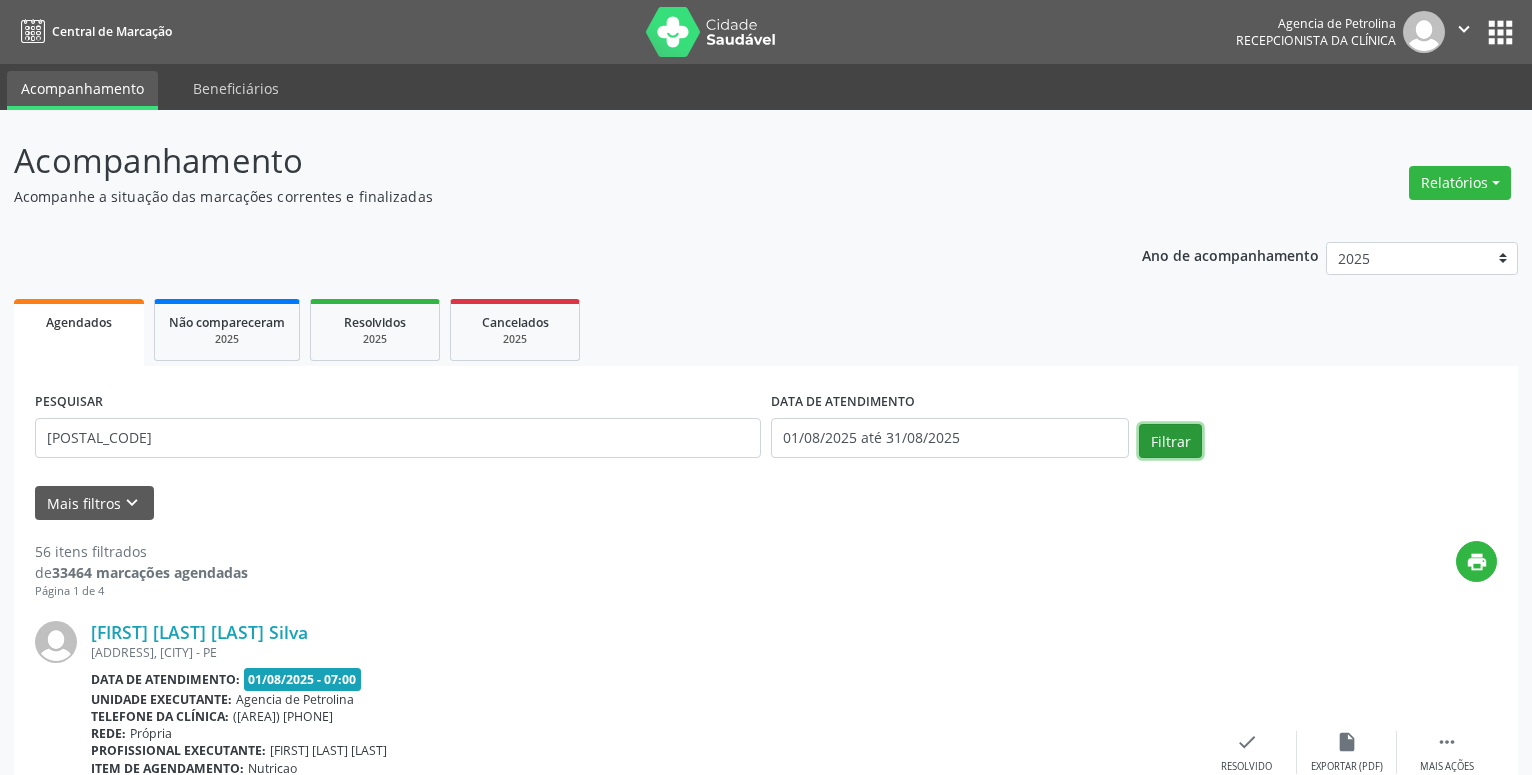 click on "Filtrar" at bounding box center (1170, 441) 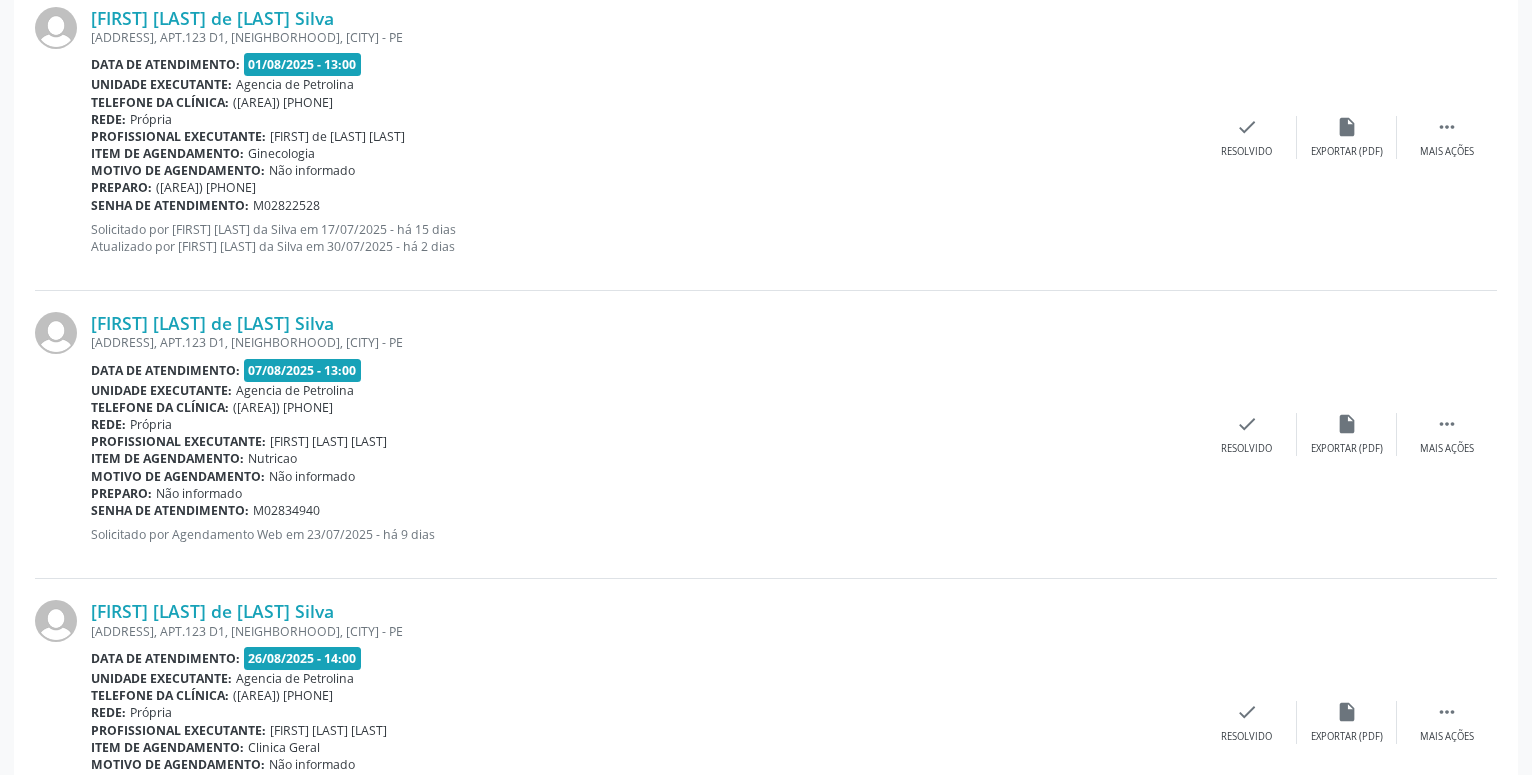 scroll, scrollTop: 918, scrollLeft: 0, axis: vertical 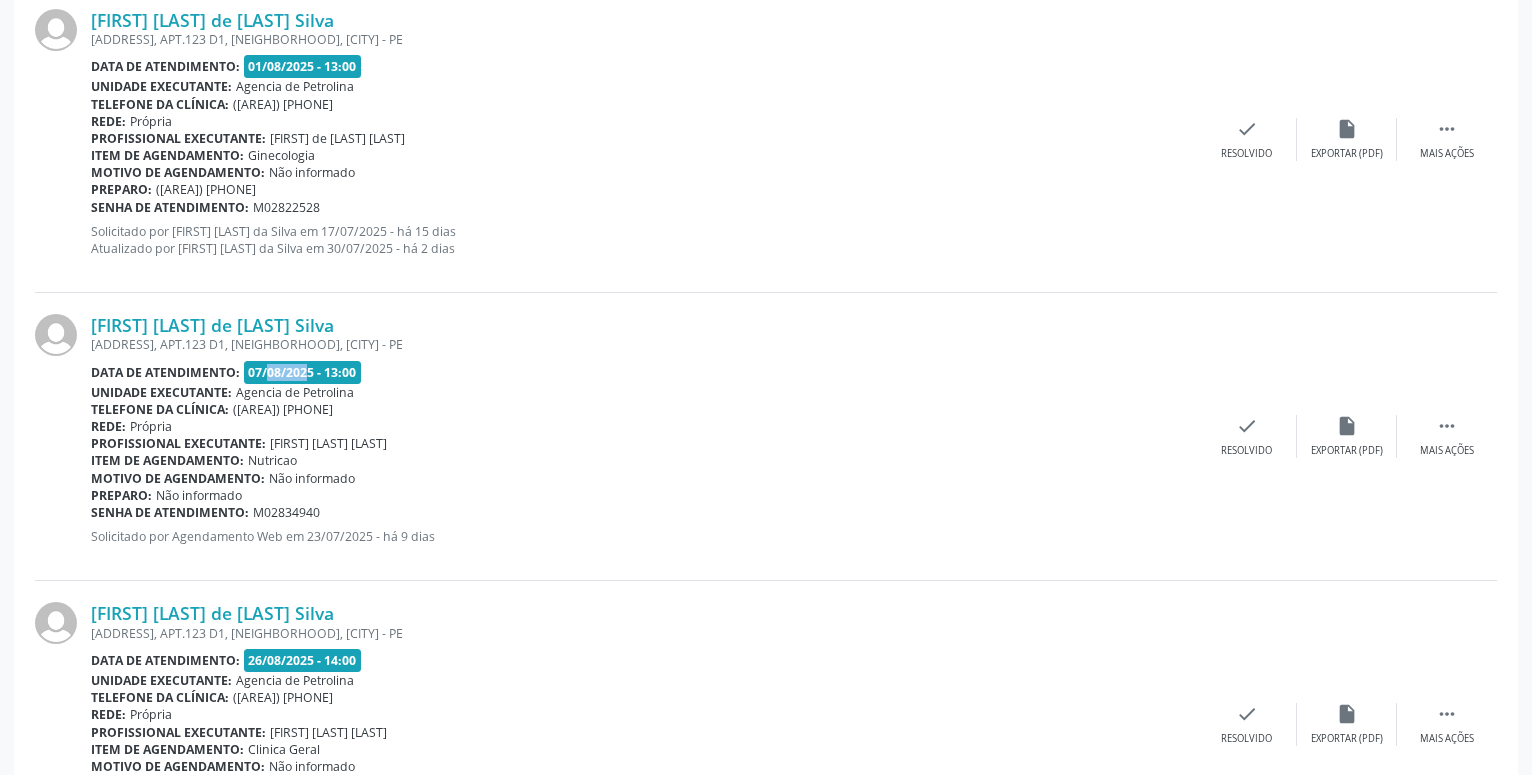 drag, startPoint x: 247, startPoint y: 369, endPoint x: 286, endPoint y: 369, distance: 39 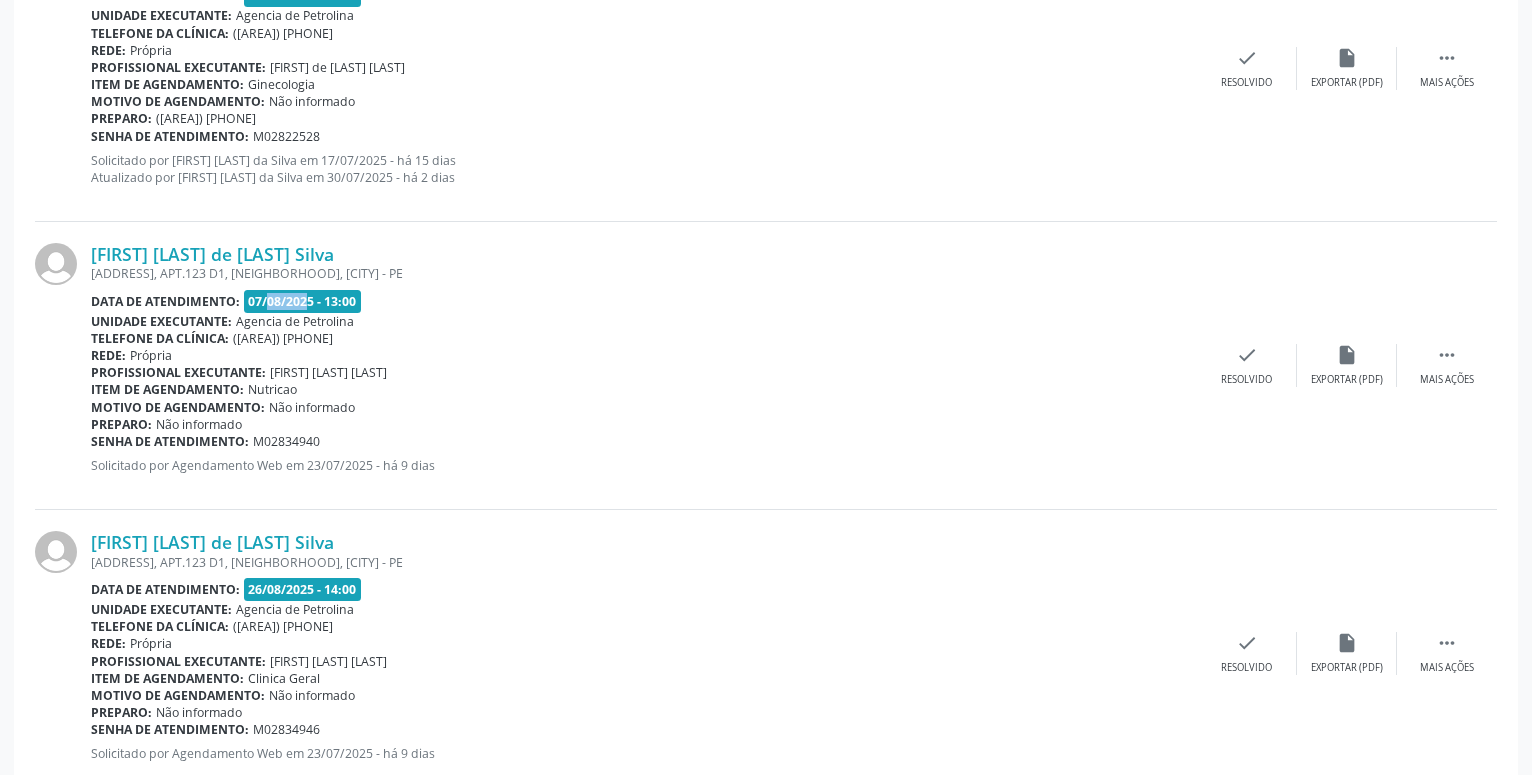 scroll, scrollTop: 1046, scrollLeft: 0, axis: vertical 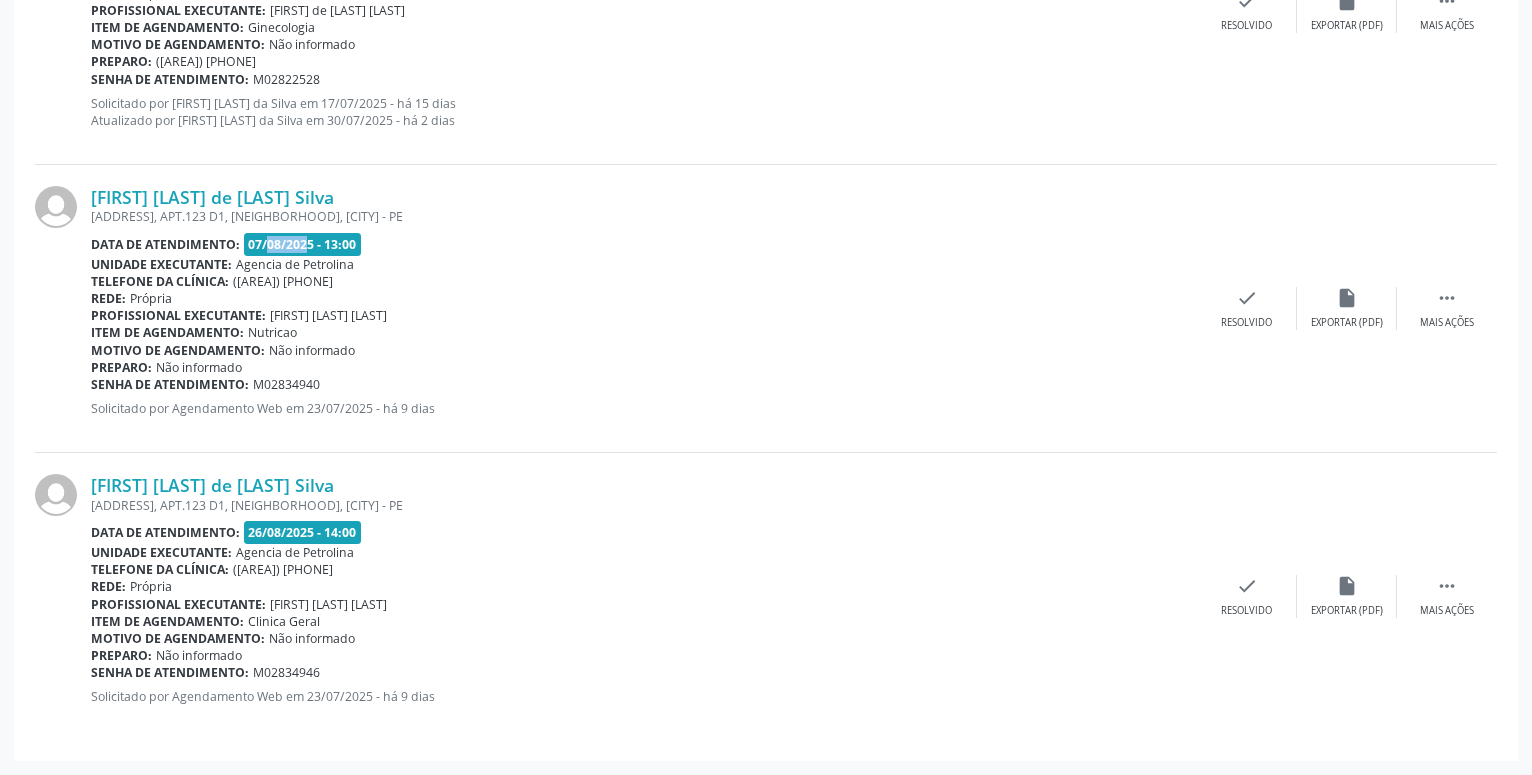 drag, startPoint x: 243, startPoint y: 619, endPoint x: 370, endPoint y: 621, distance: 127.01575 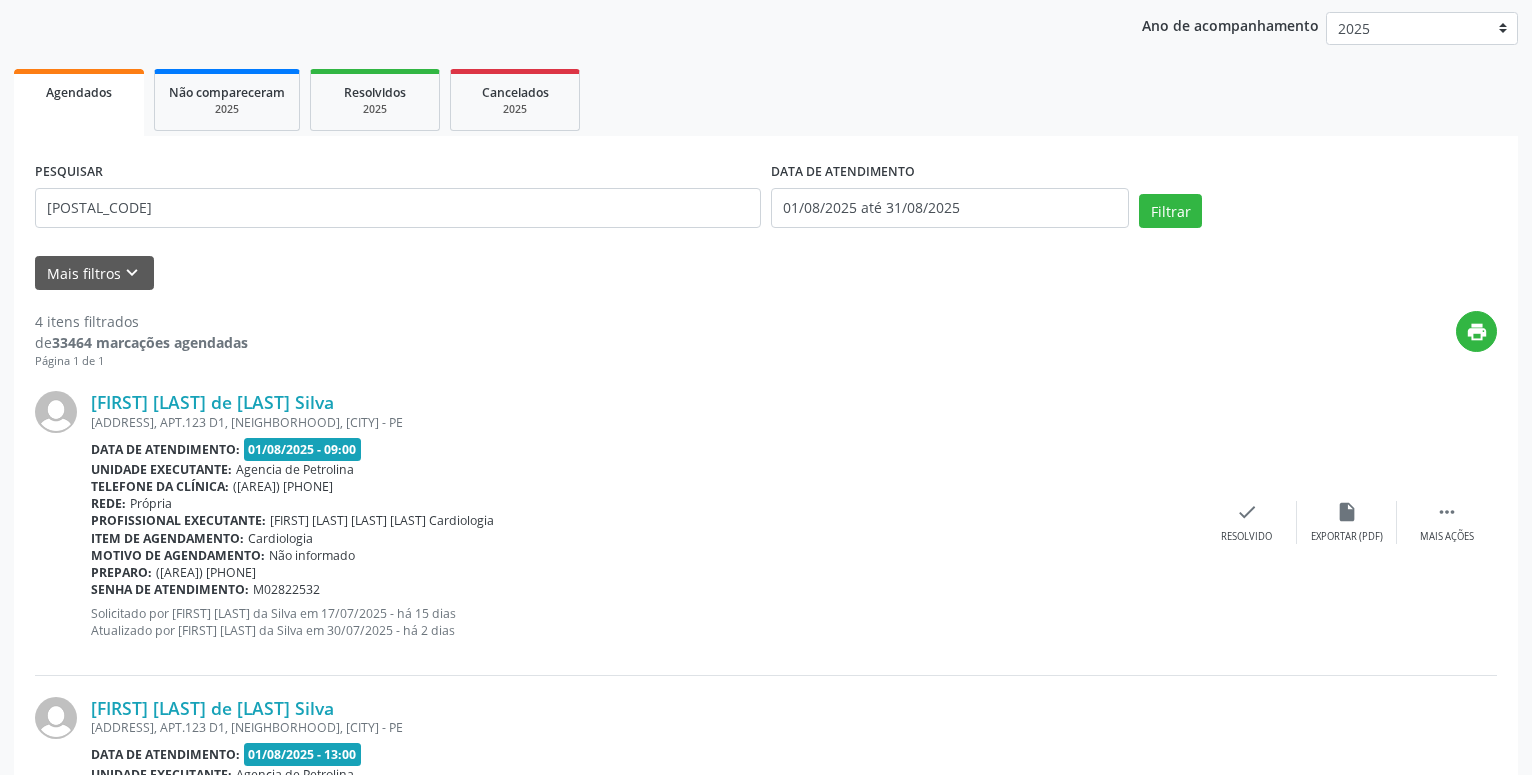 scroll, scrollTop: 0, scrollLeft: 0, axis: both 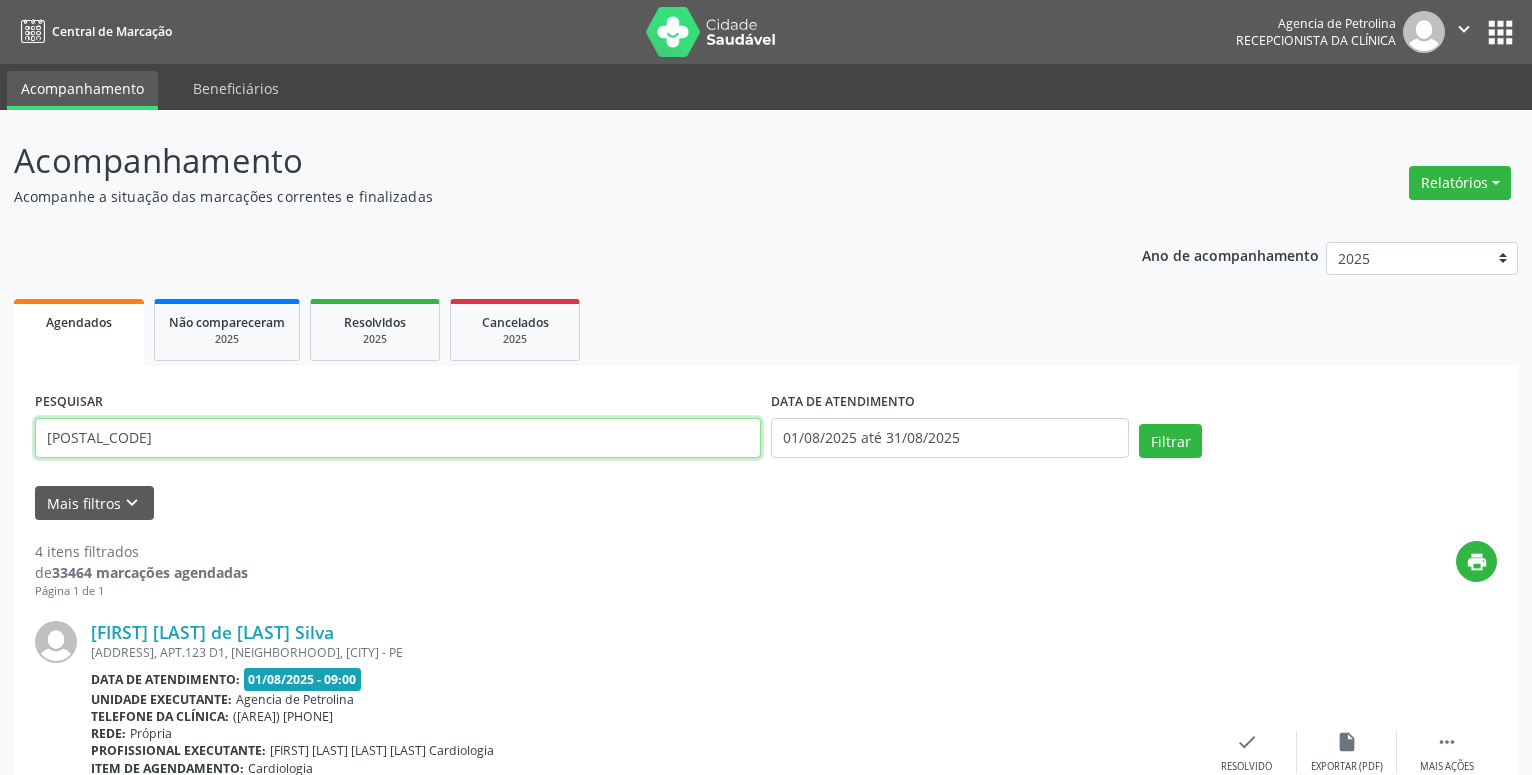 click on "[POSTAL_CODE]" at bounding box center [398, 438] 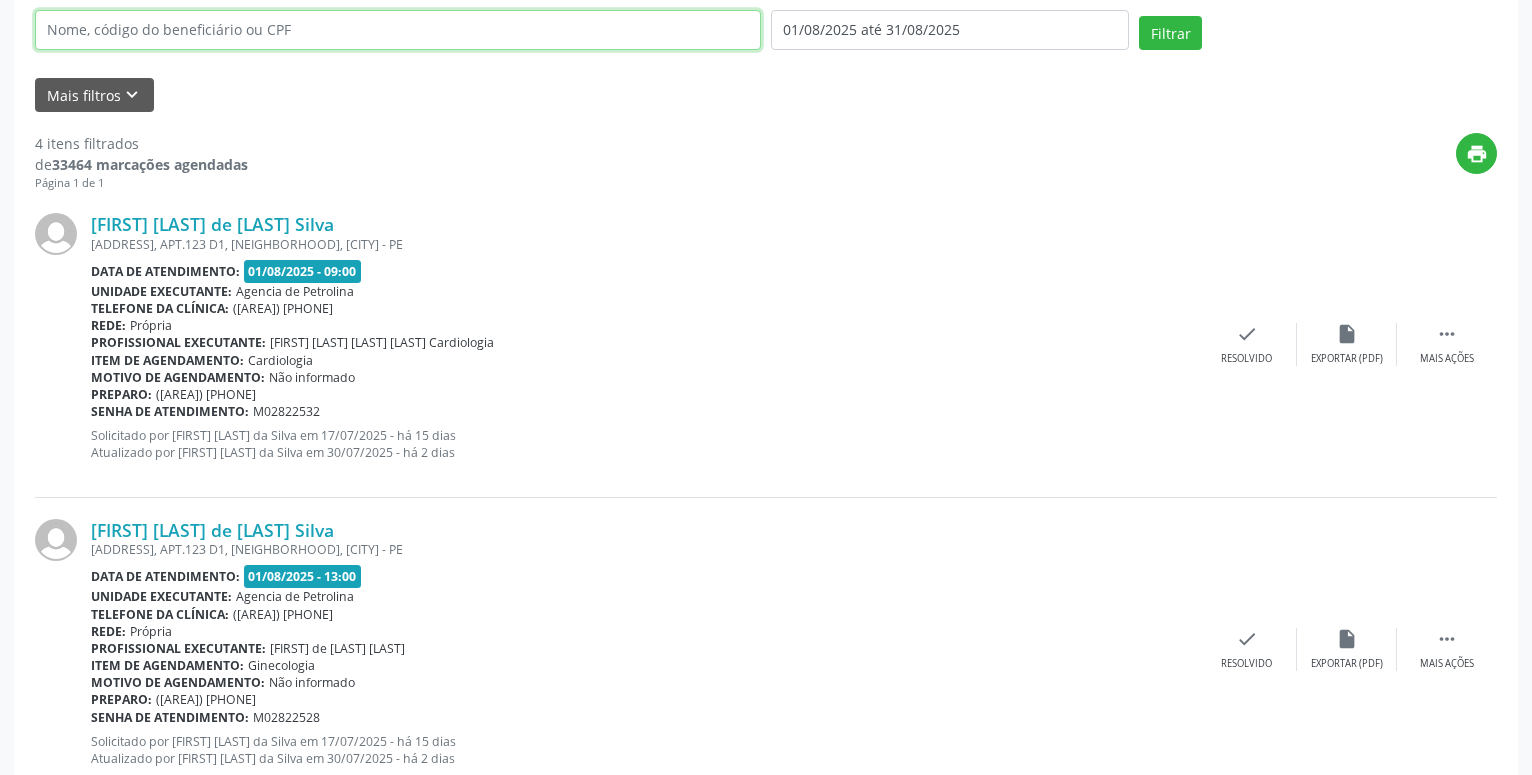 scroll, scrollTop: 510, scrollLeft: 0, axis: vertical 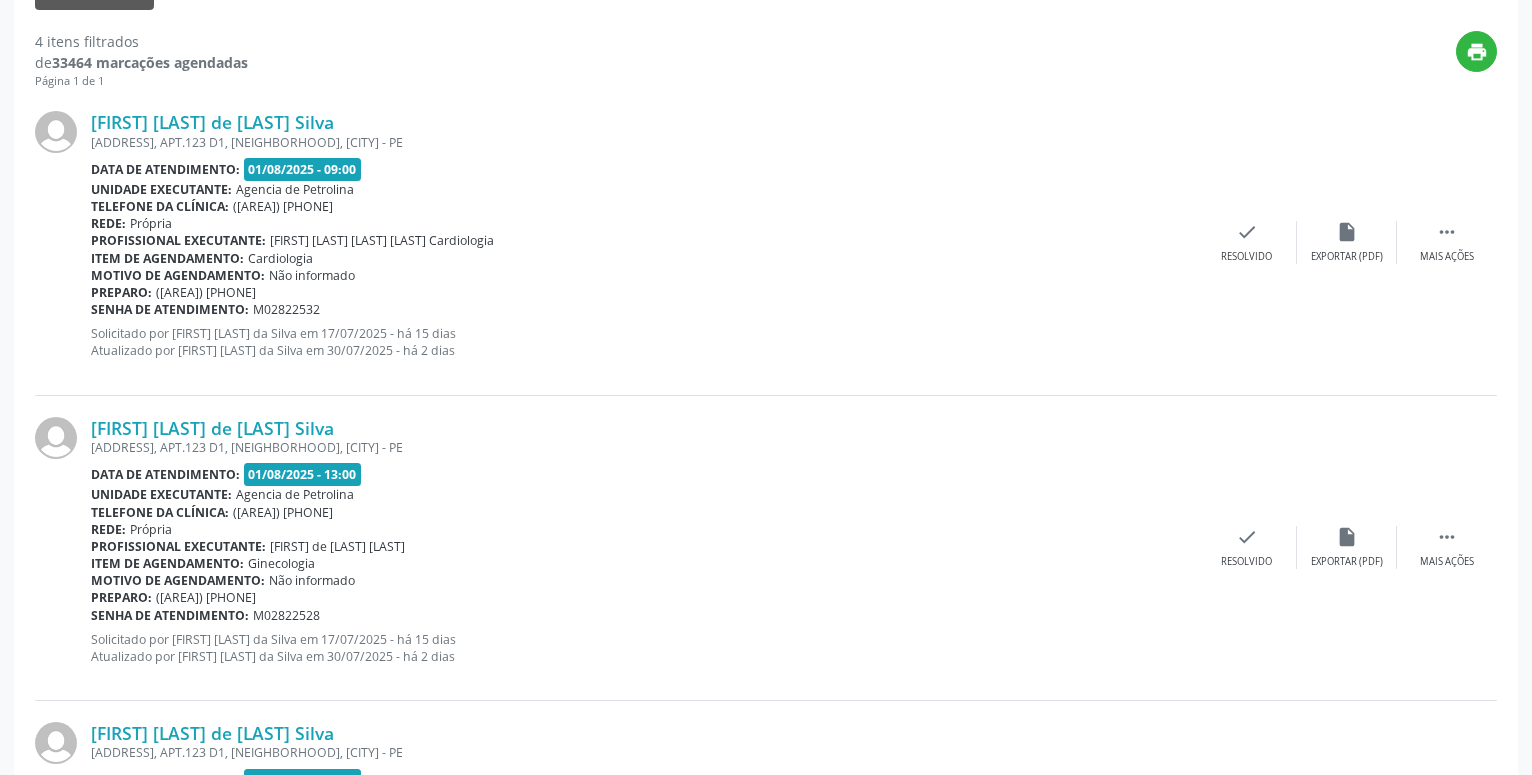 drag, startPoint x: 245, startPoint y: 561, endPoint x: 320, endPoint y: 560, distance: 75.00667 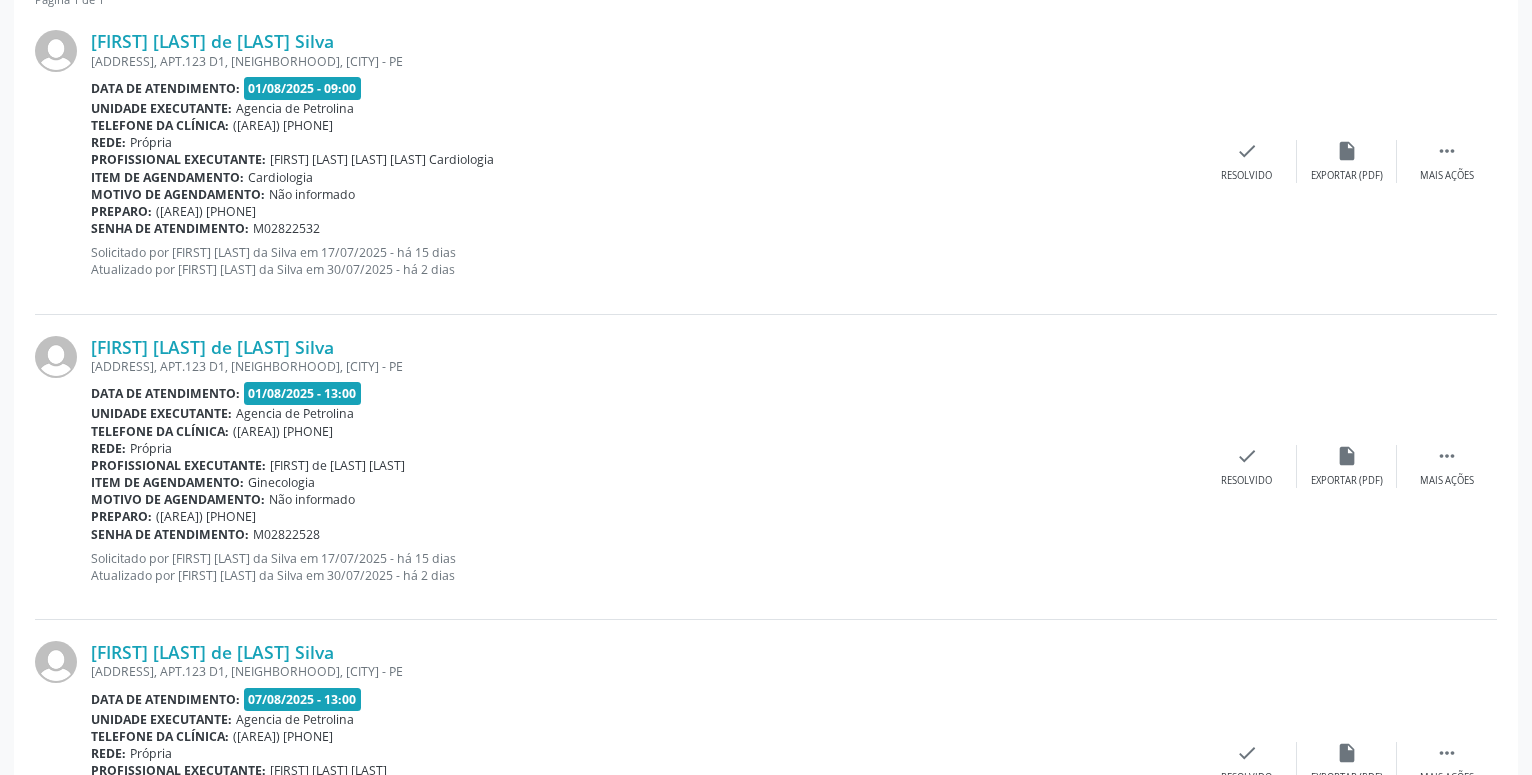 scroll, scrollTop: 510, scrollLeft: 0, axis: vertical 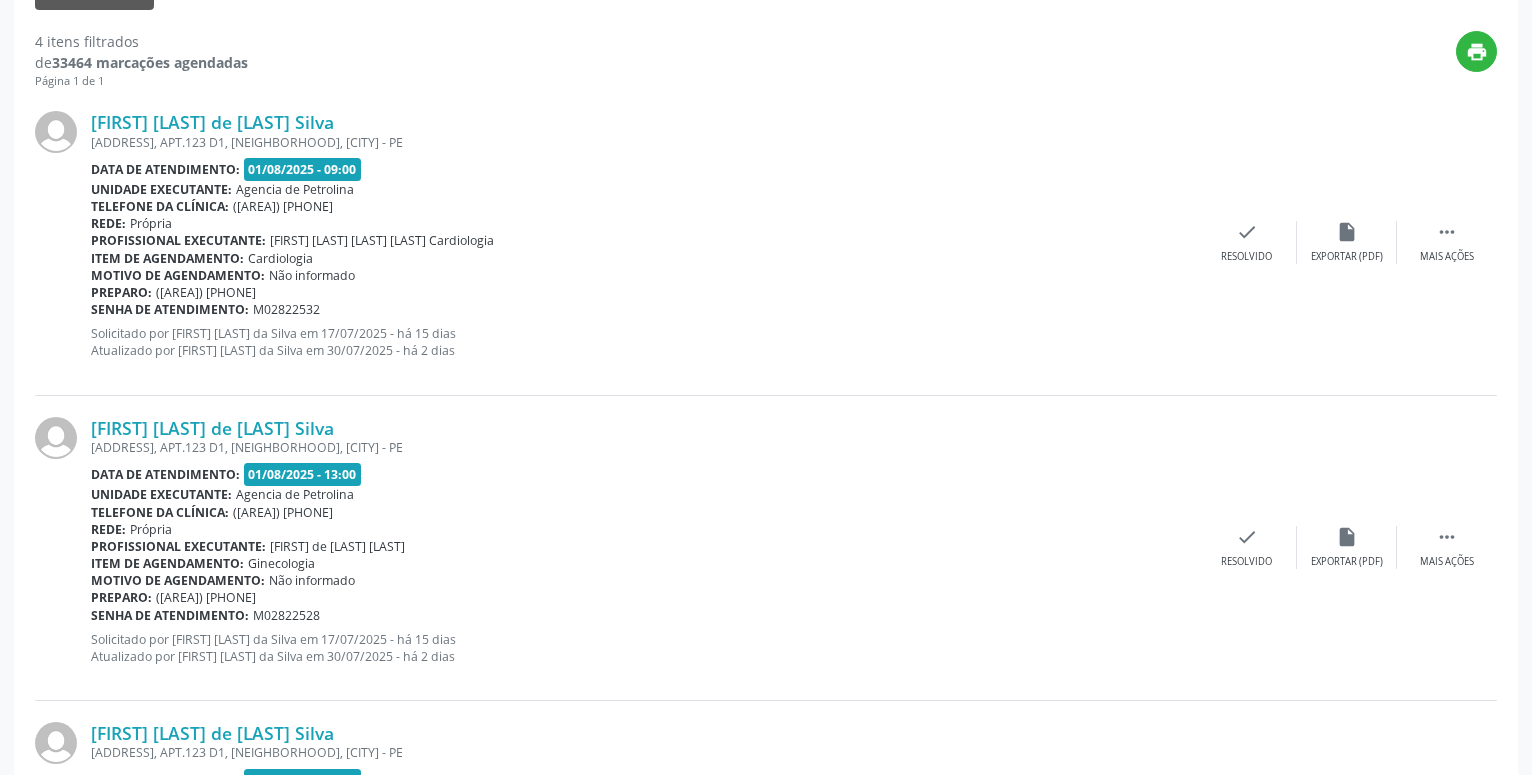 click on "[ADDRESS], APT.123 D1, [NEIGHBORHOOD], [CITY] - PE" at bounding box center [644, 447] 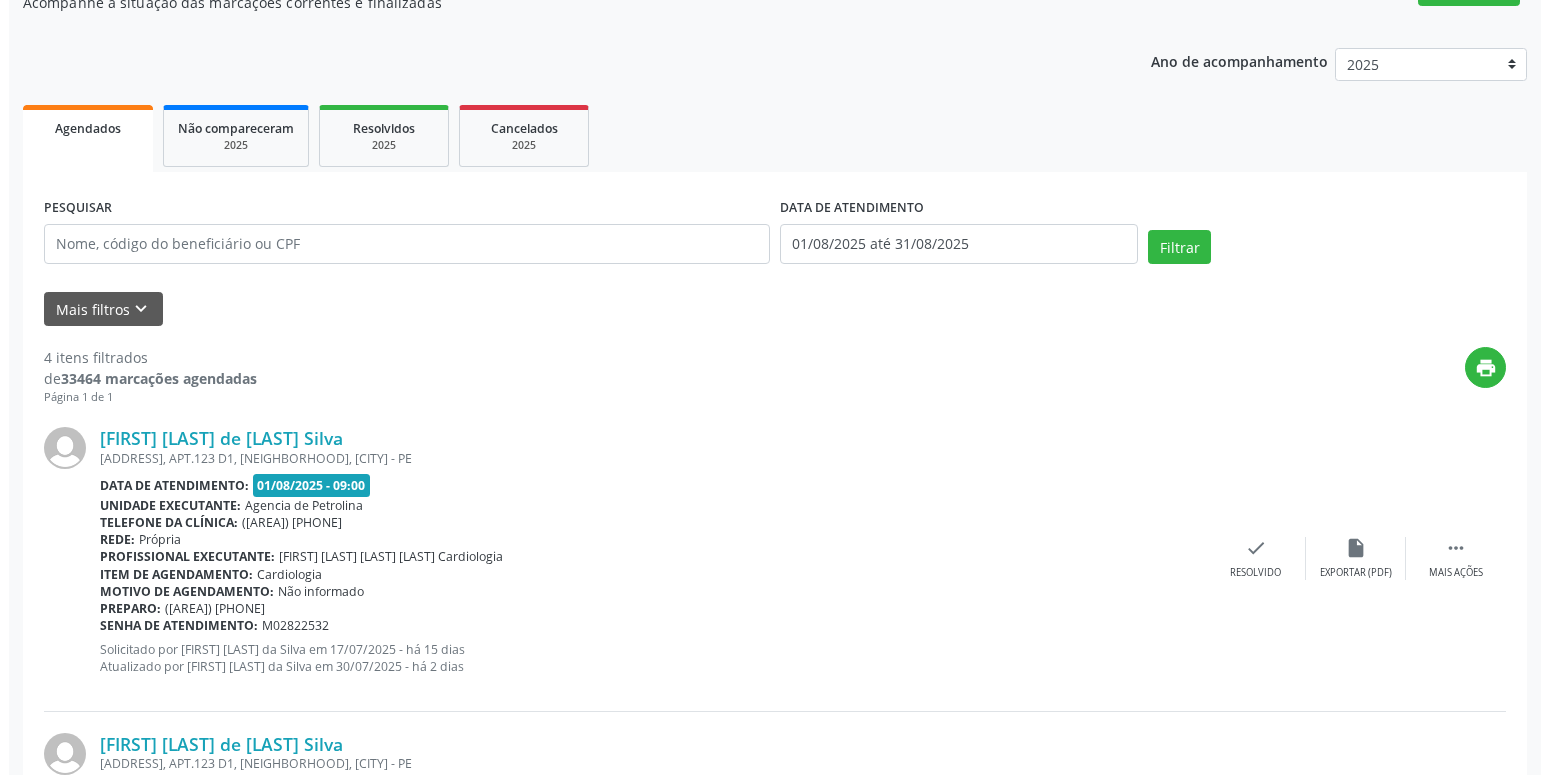 scroll, scrollTop: 0, scrollLeft: 0, axis: both 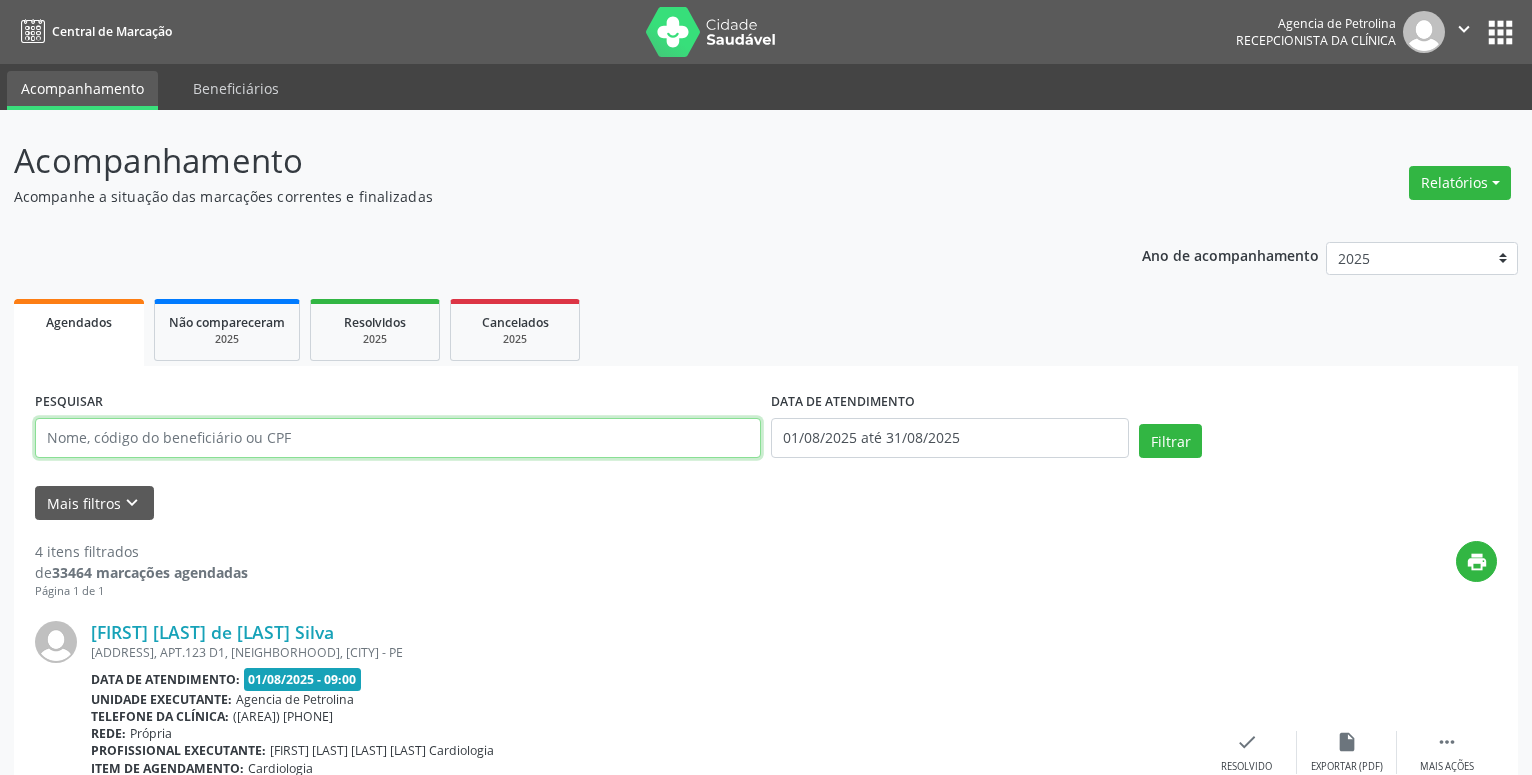 click at bounding box center [398, 438] 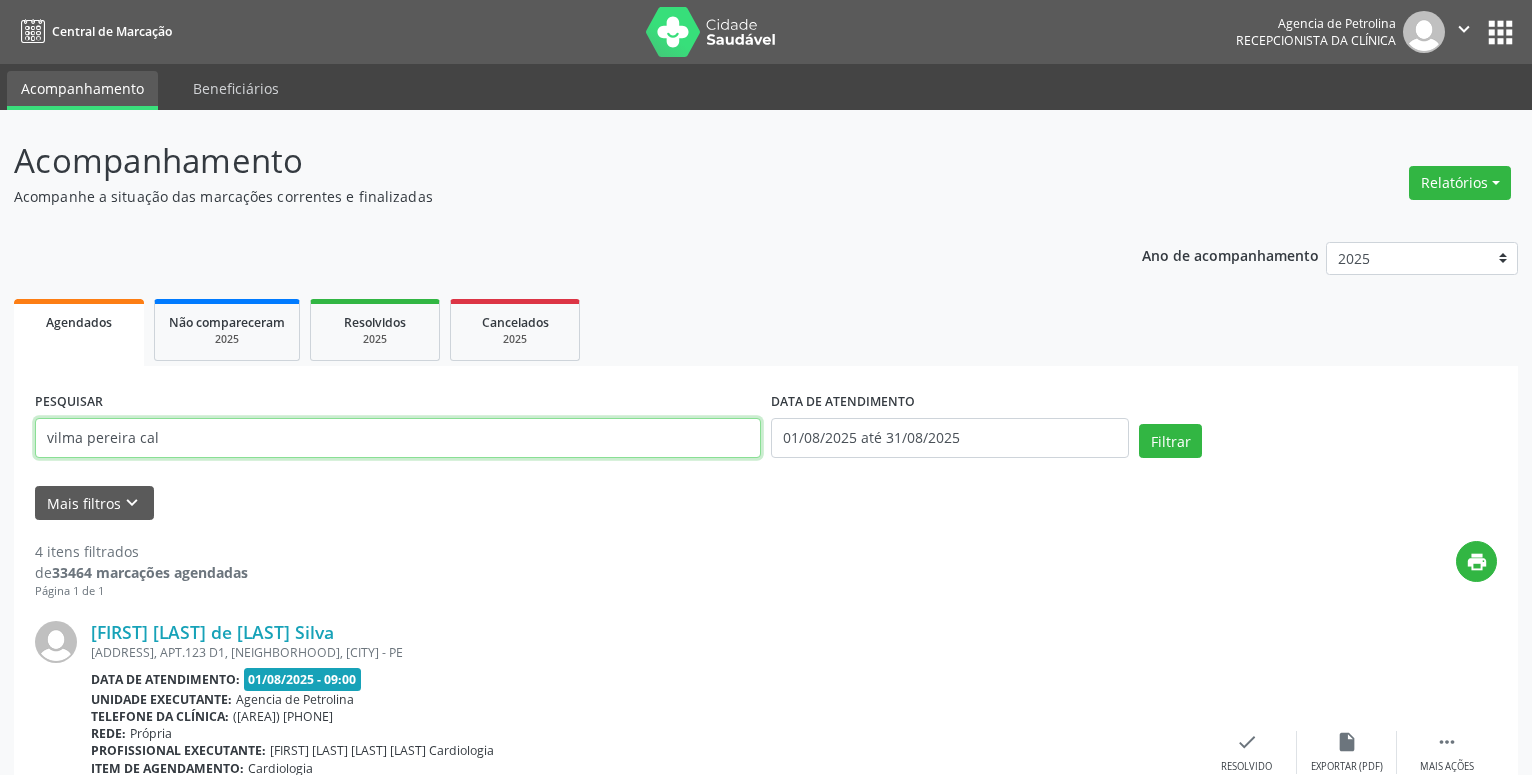 type on "vilma pereira cal" 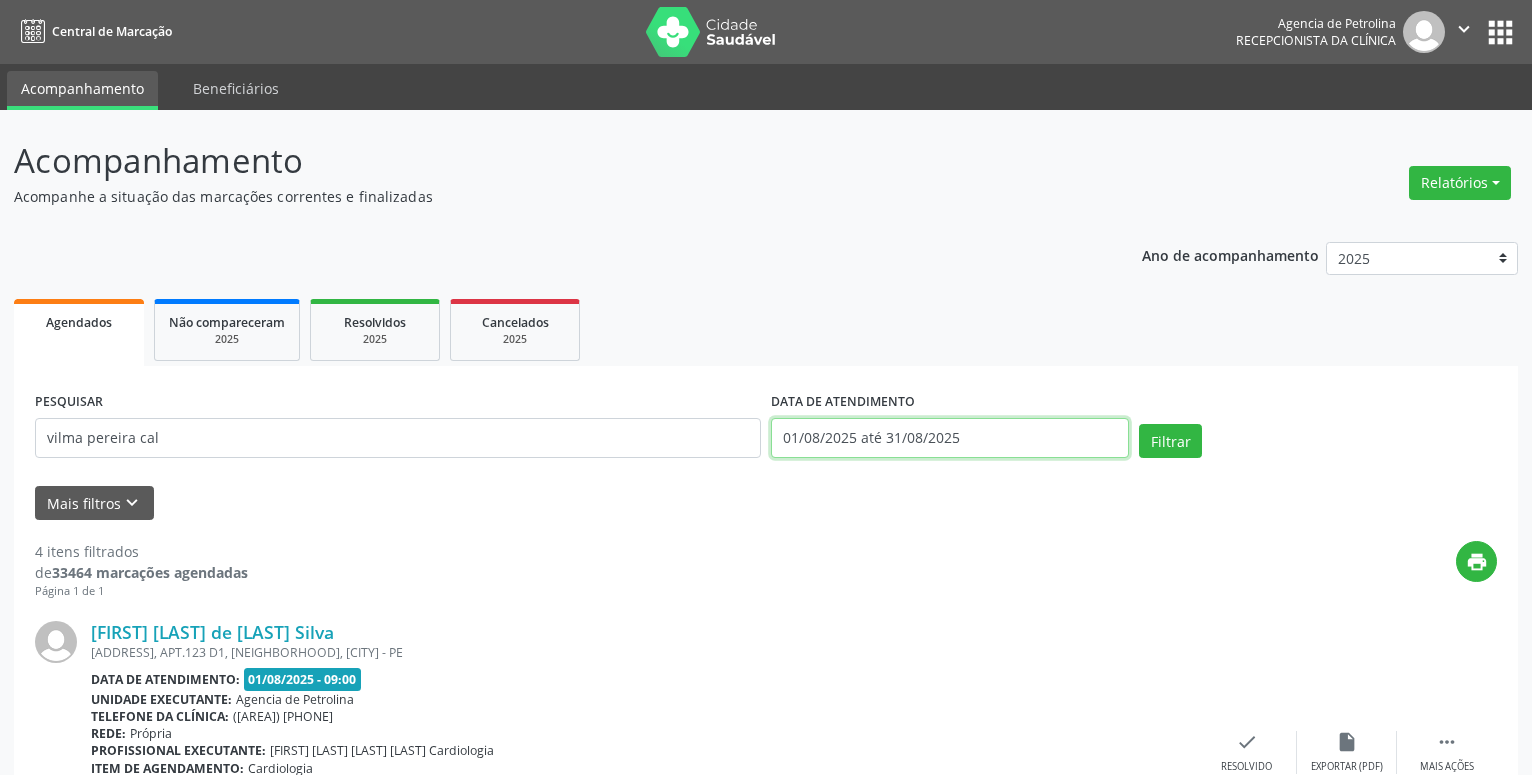click on "01/08/2025 até 31/08/2025" at bounding box center [950, 438] 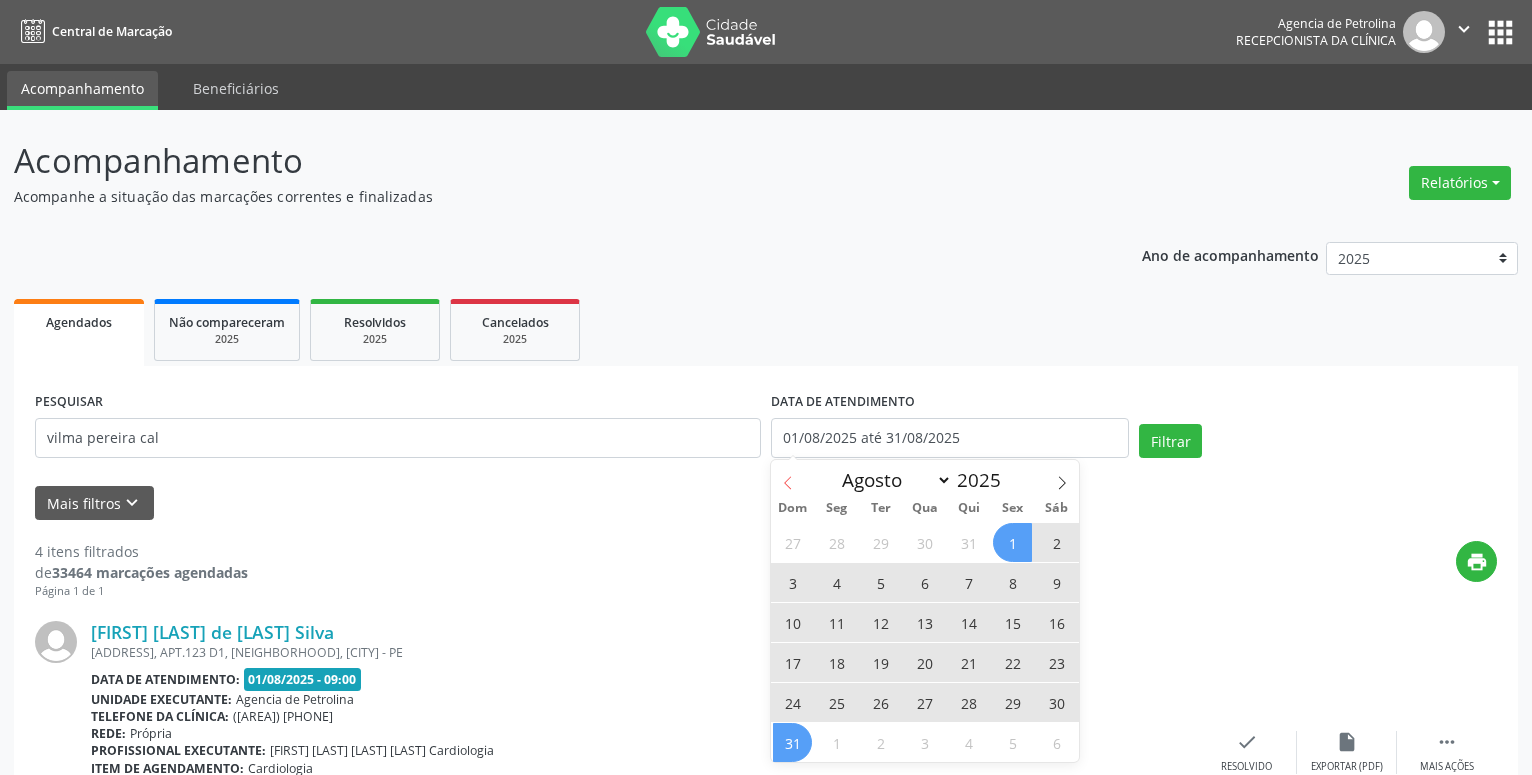 click 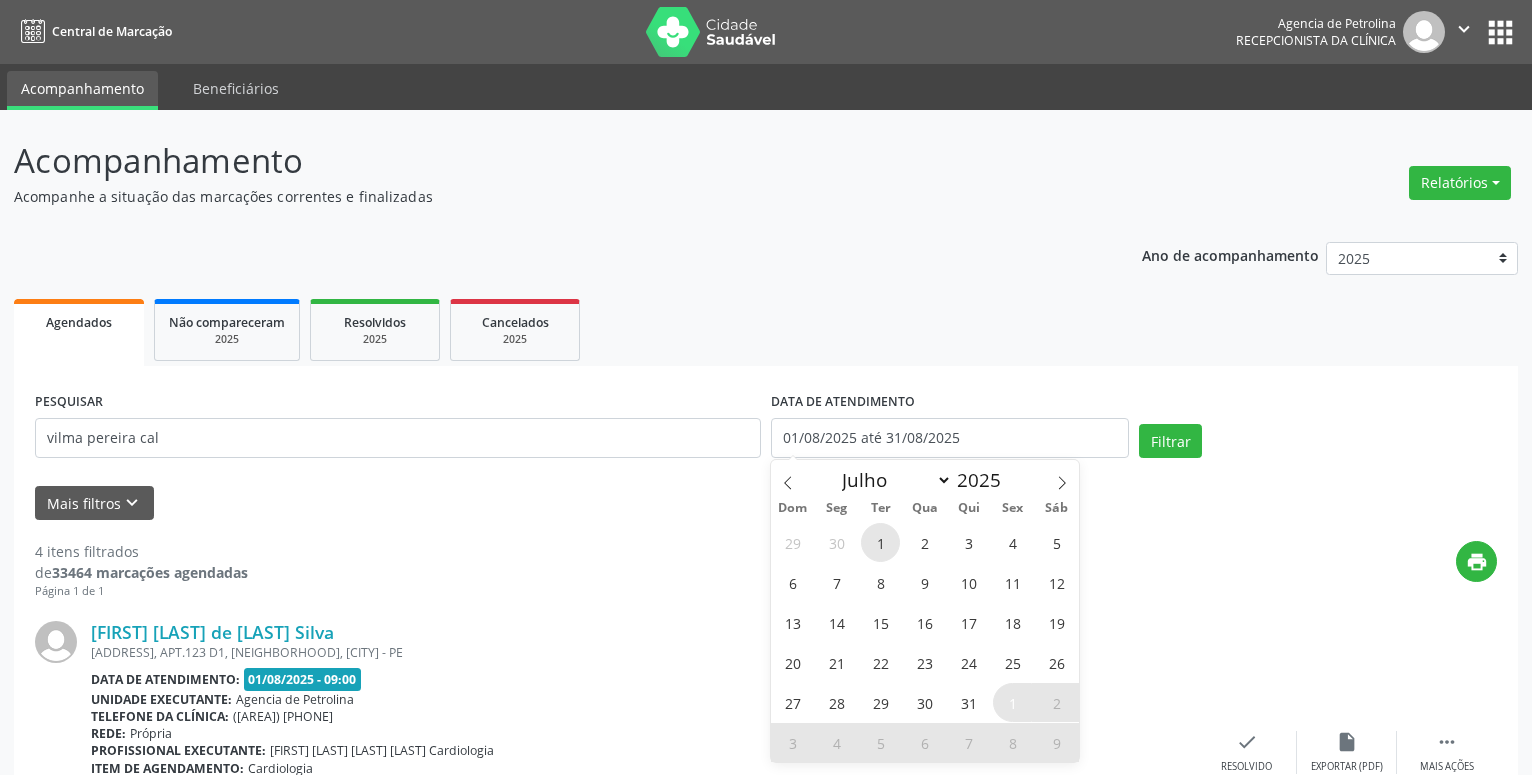 click on "1" at bounding box center [880, 542] 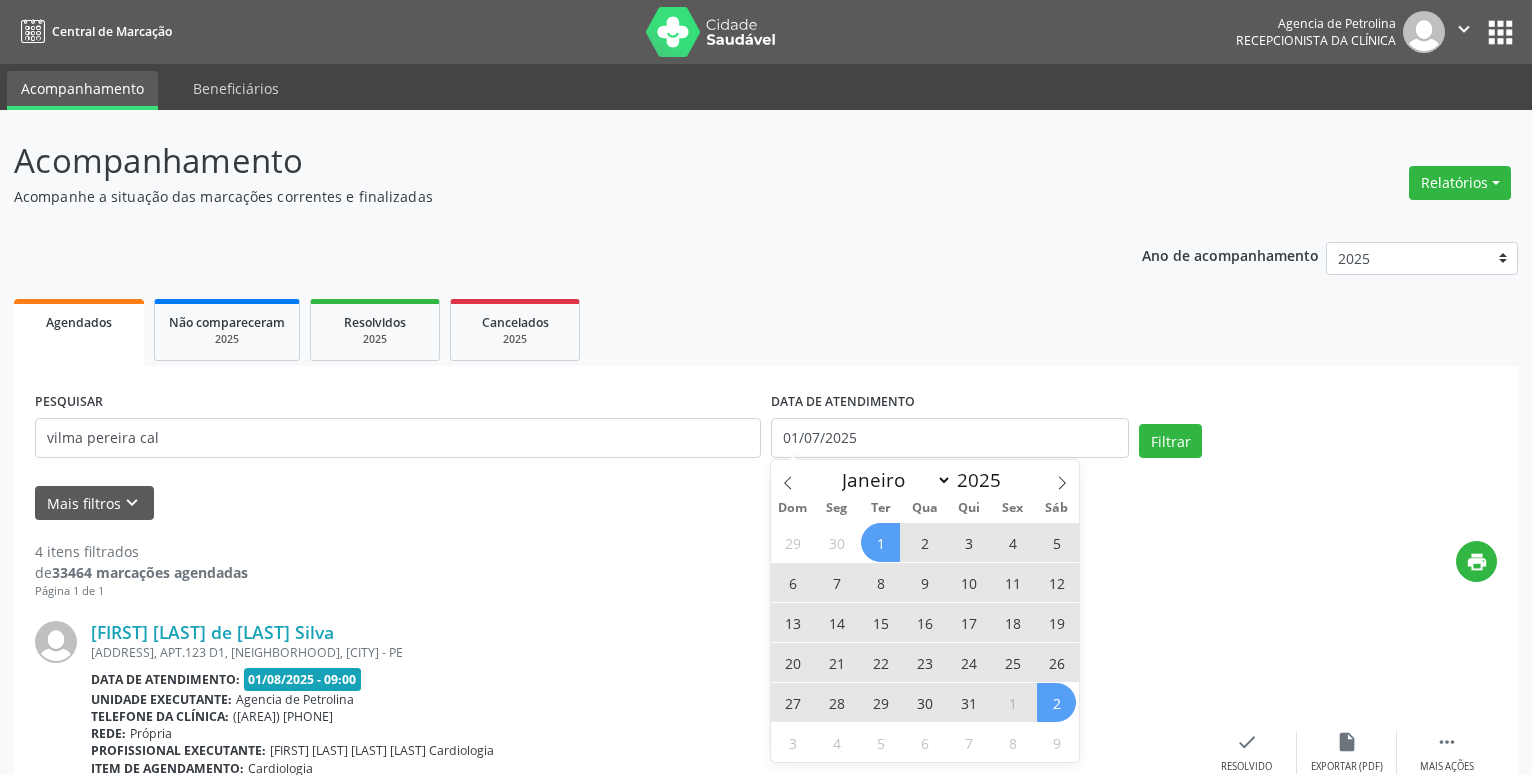 click on "2" at bounding box center [1056, 702] 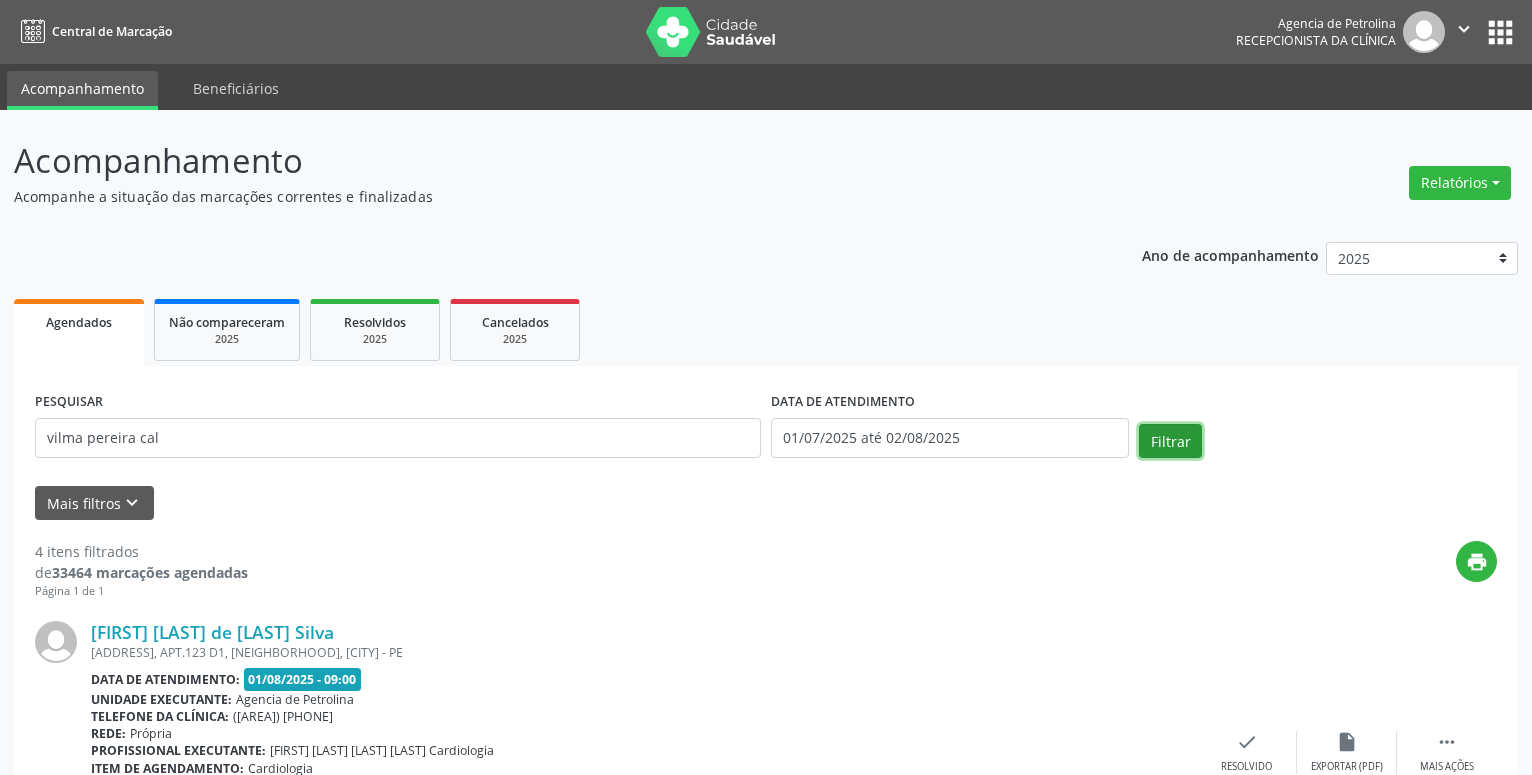click on "Filtrar" at bounding box center (1170, 441) 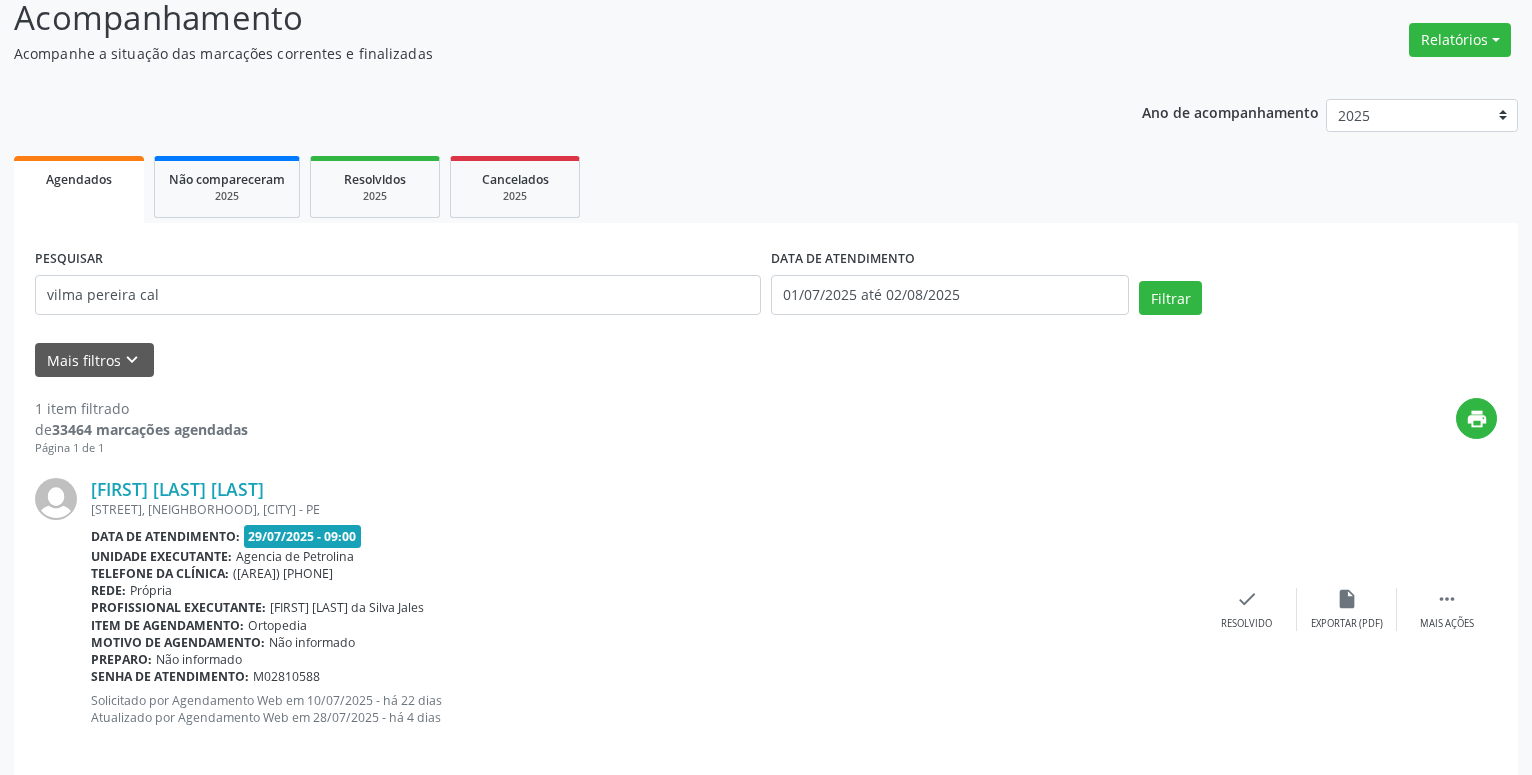 scroll, scrollTop: 165, scrollLeft: 0, axis: vertical 